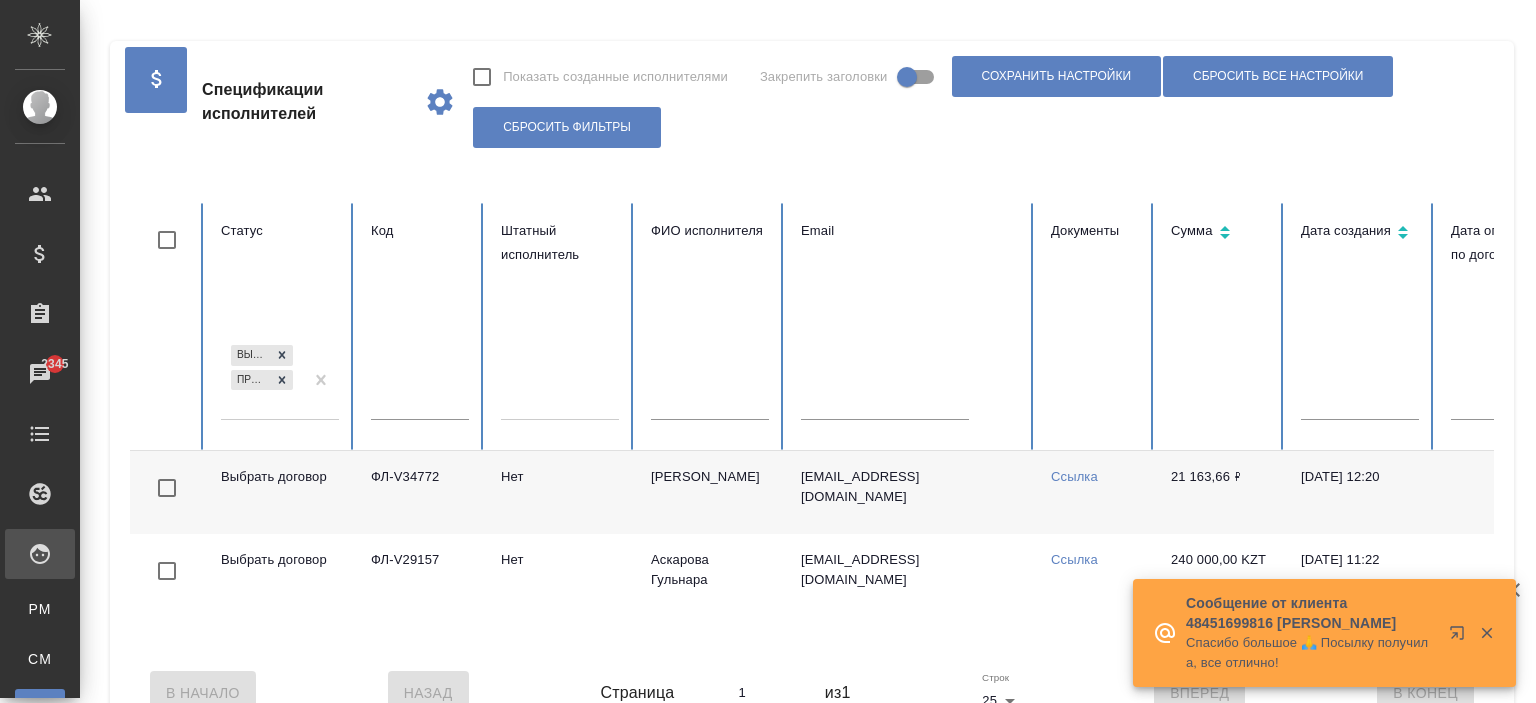 scroll, scrollTop: 0, scrollLeft: 0, axis: both 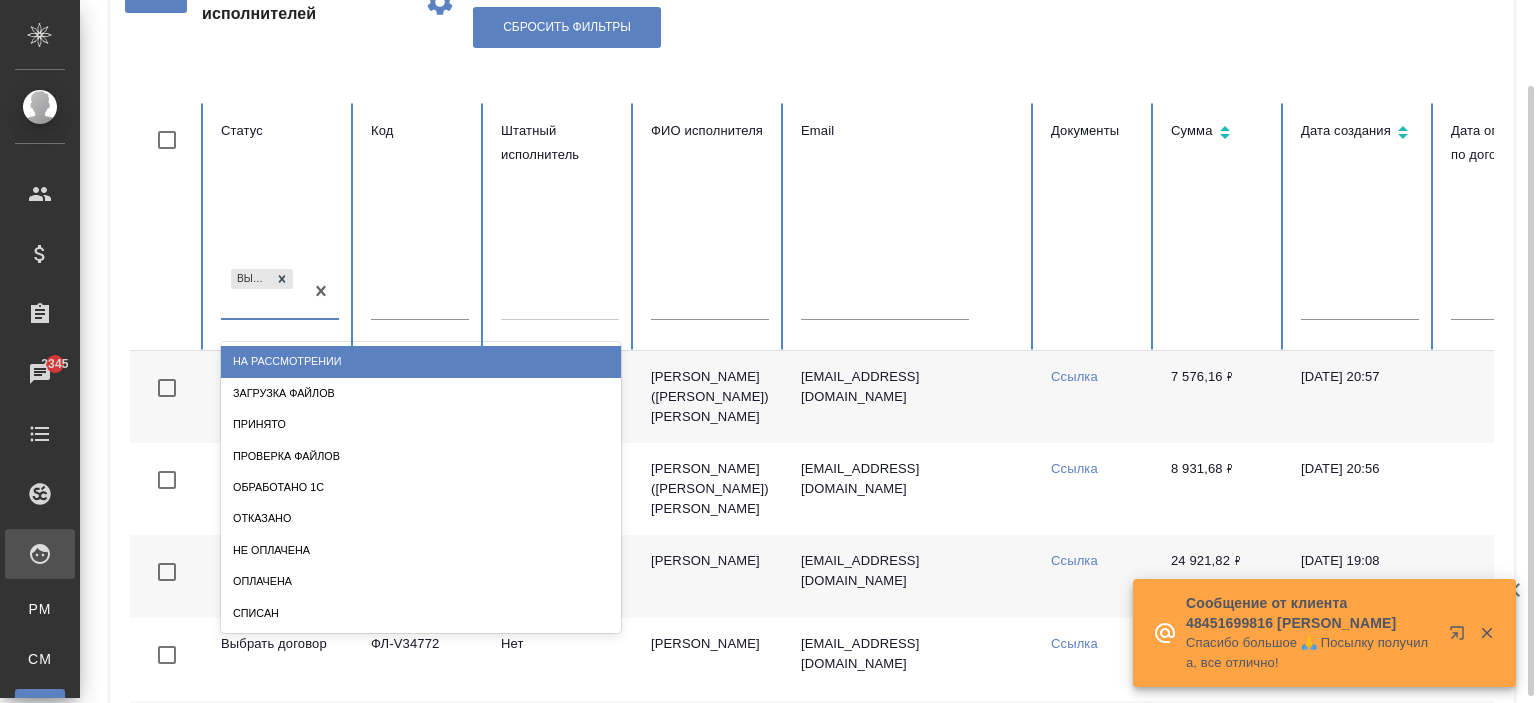 click on "Выбрать договор" at bounding box center [262, 292] 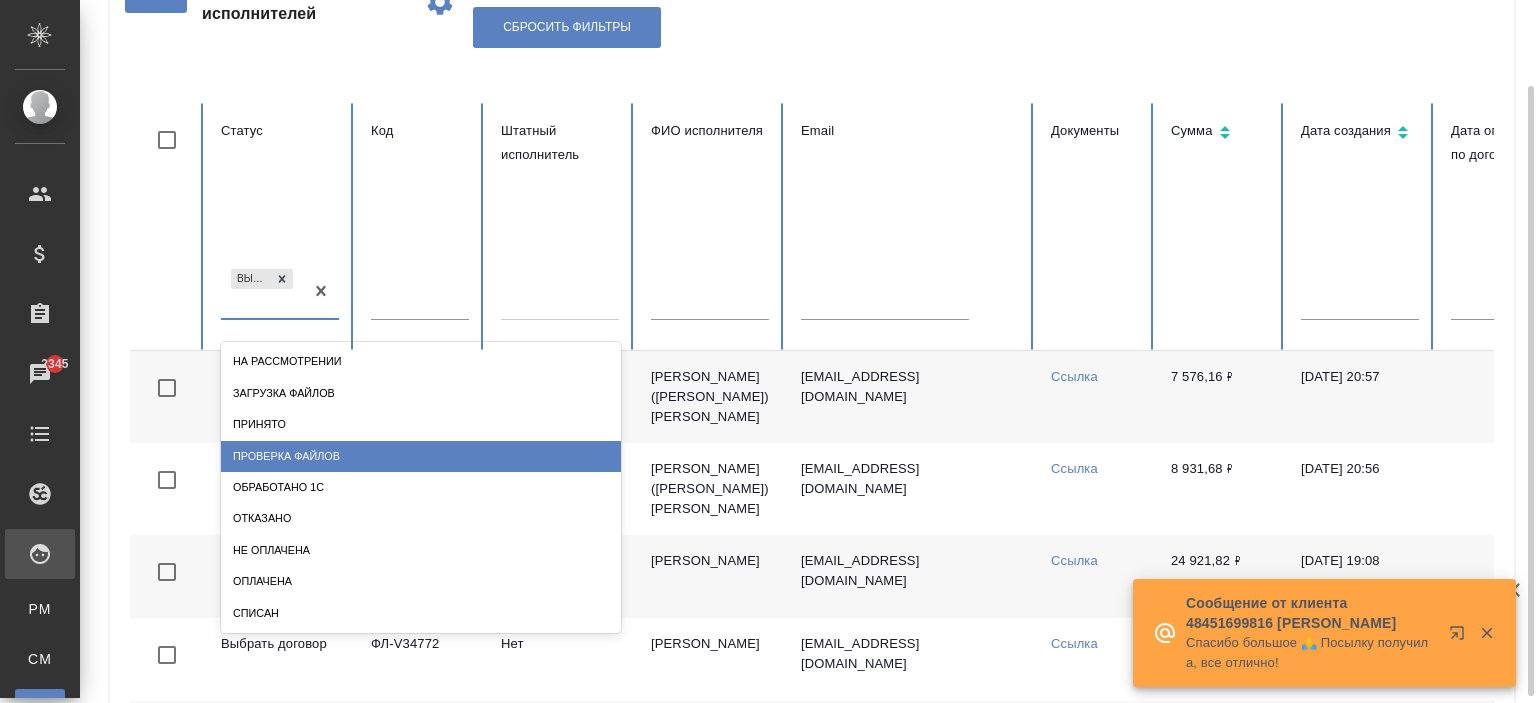 click on "Проверка файлов" at bounding box center [421, 456] 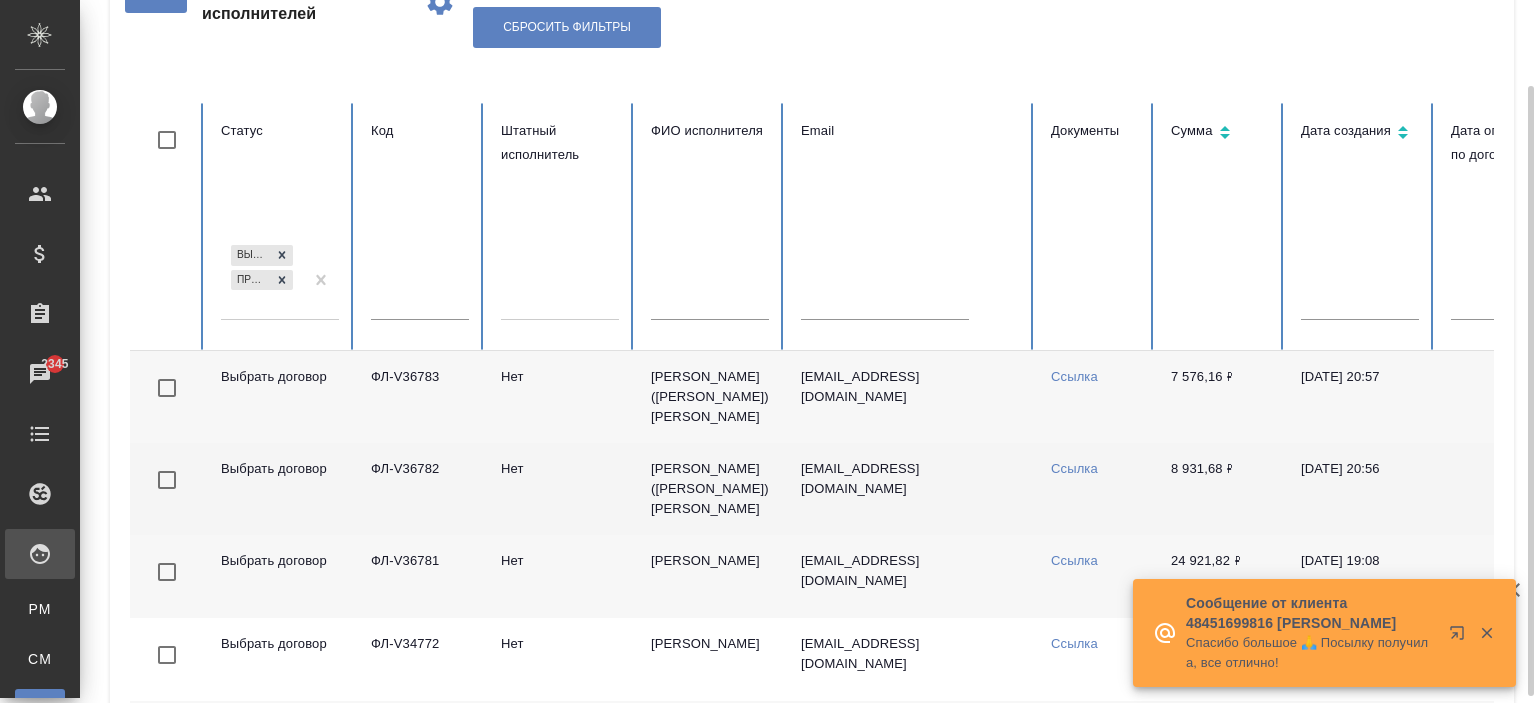 scroll, scrollTop: 200, scrollLeft: 0, axis: vertical 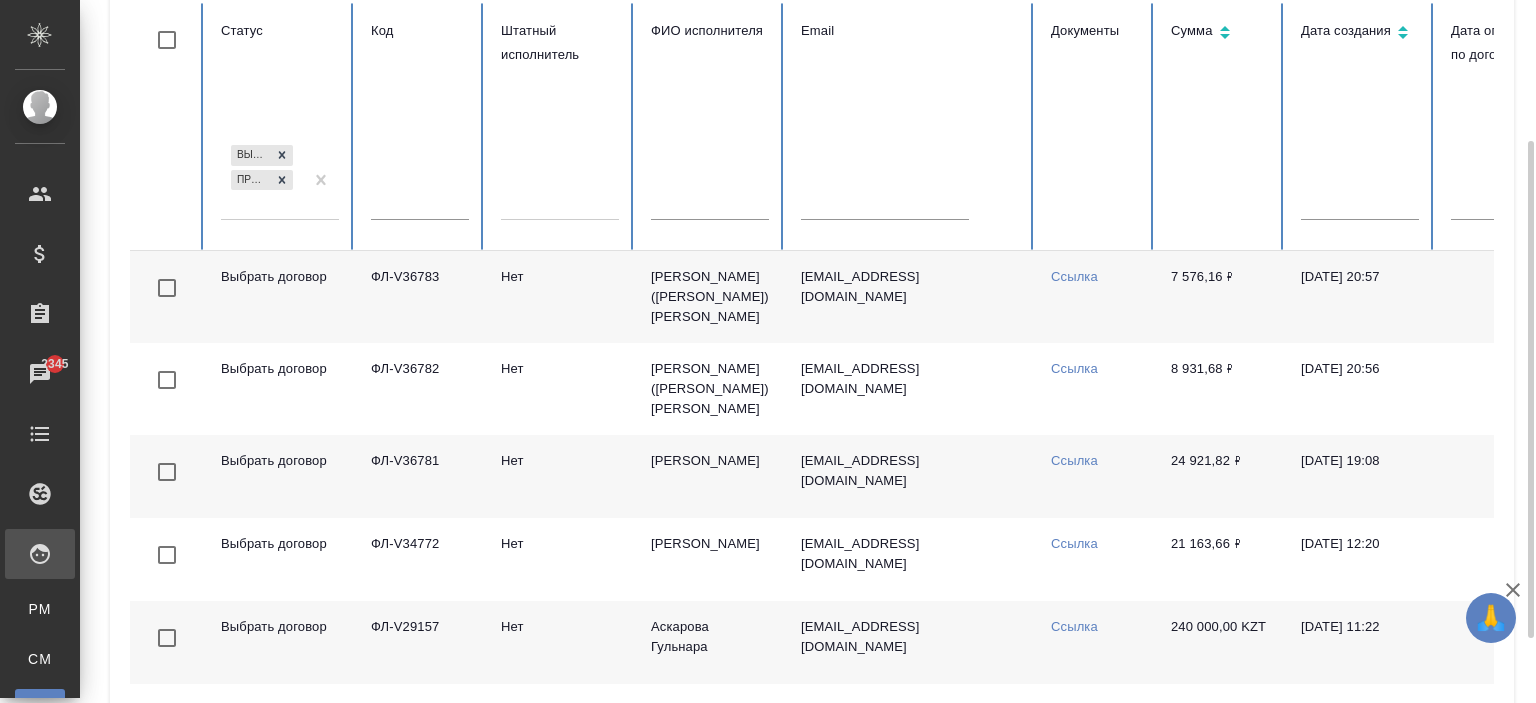 click on "Гонская Евгения Валерьевна" at bounding box center (710, 476) 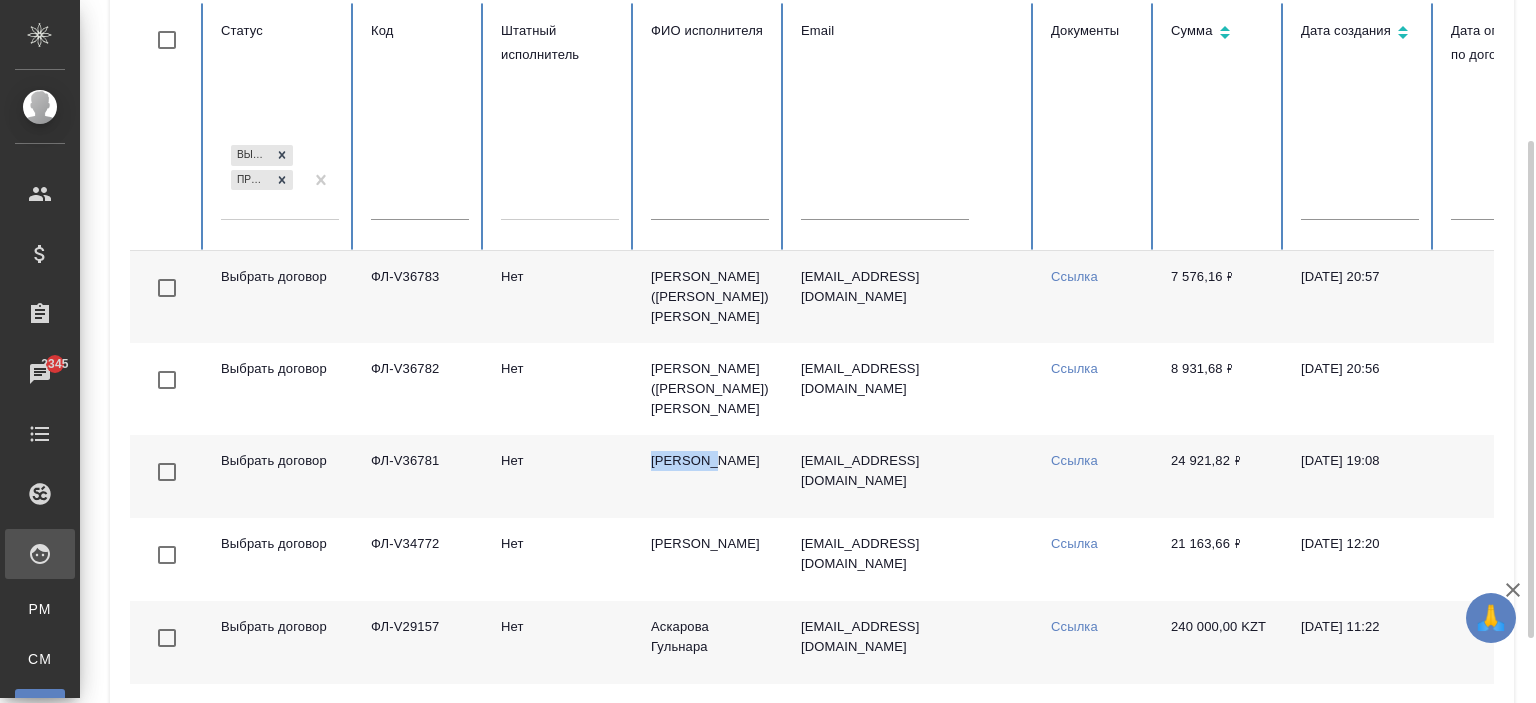 click on "Гонская Евгения Валерьевна" at bounding box center [710, 476] 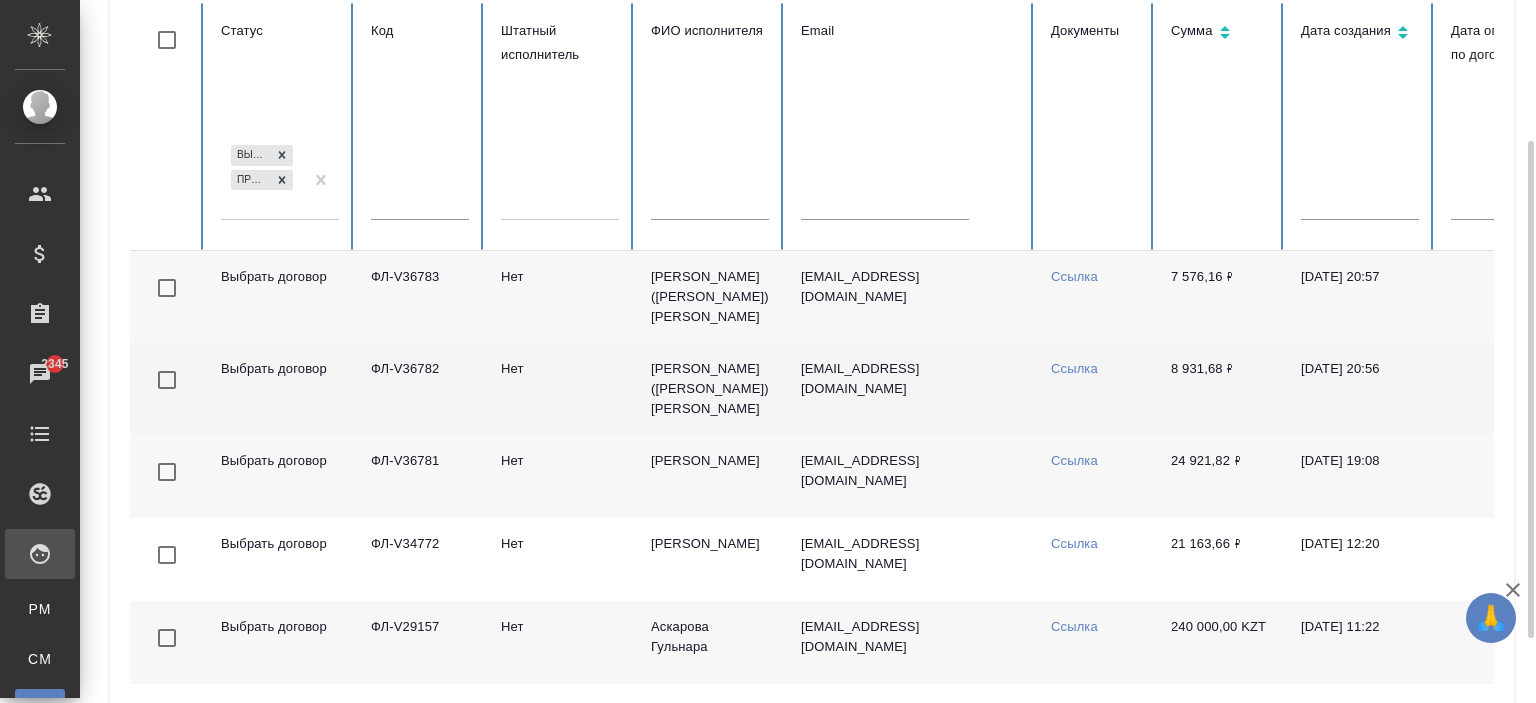 click on "[PERSON_NAME] ([PERSON_NAME]) [PERSON_NAME]" at bounding box center (710, 389) 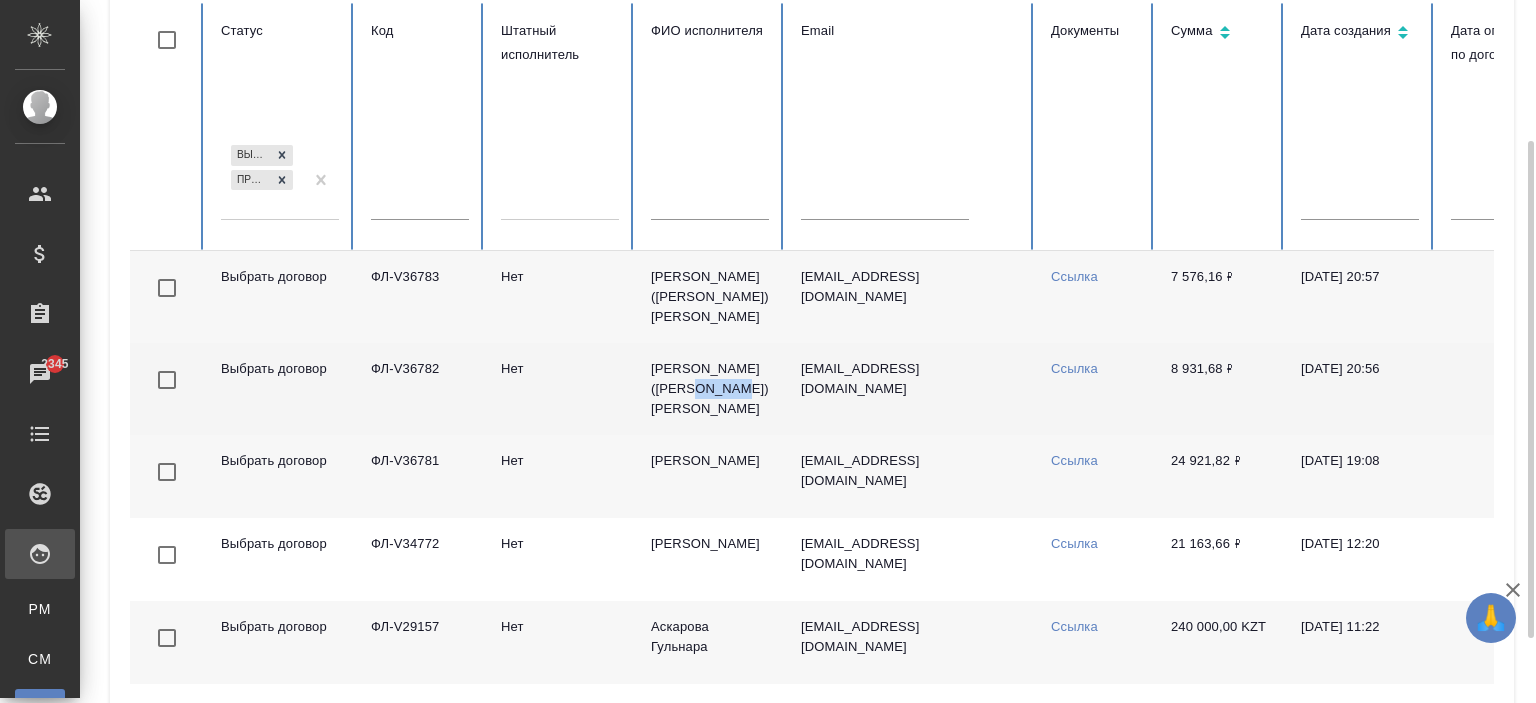 click on "[PERSON_NAME] ([PERSON_NAME]) [PERSON_NAME]" at bounding box center [710, 389] 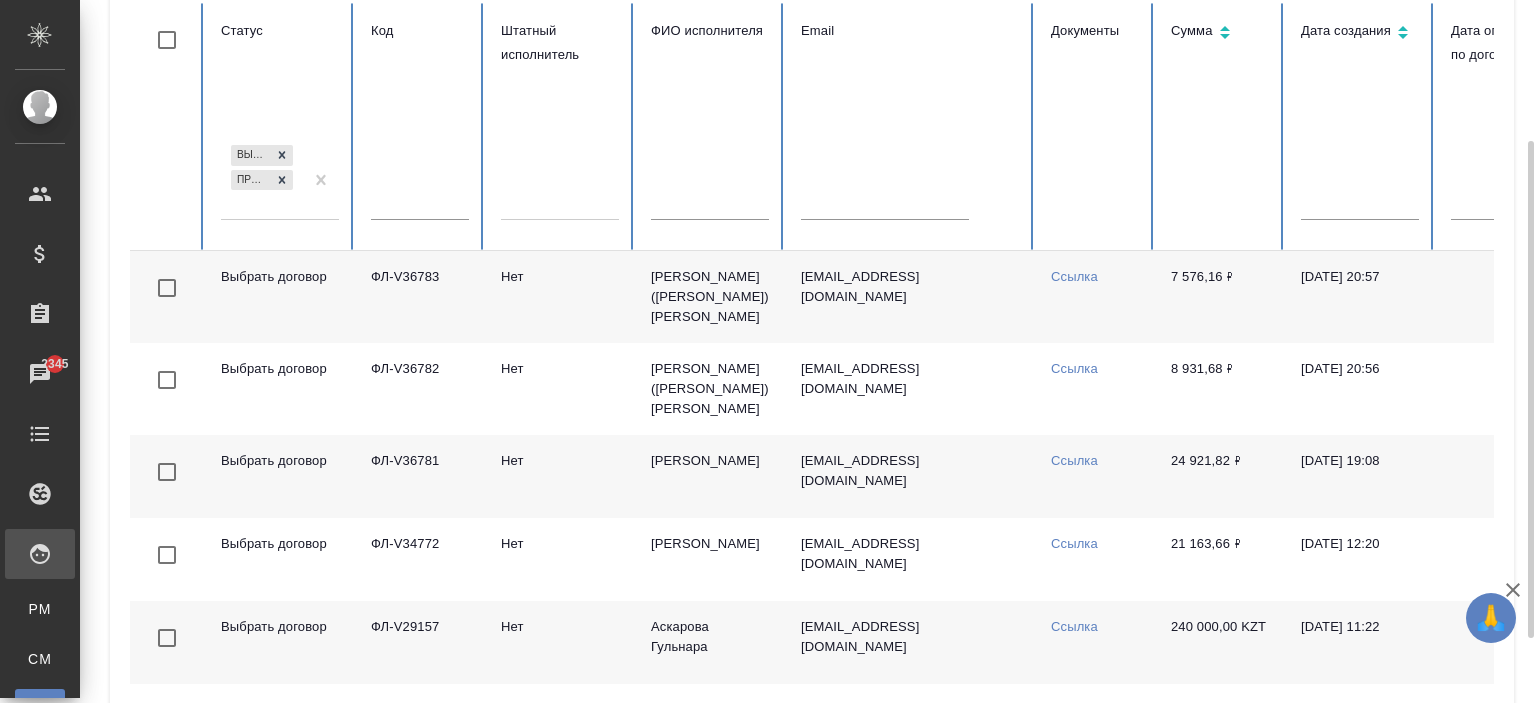 click on "[PERSON_NAME] ([PERSON_NAME]) [PERSON_NAME]" at bounding box center [710, 297] 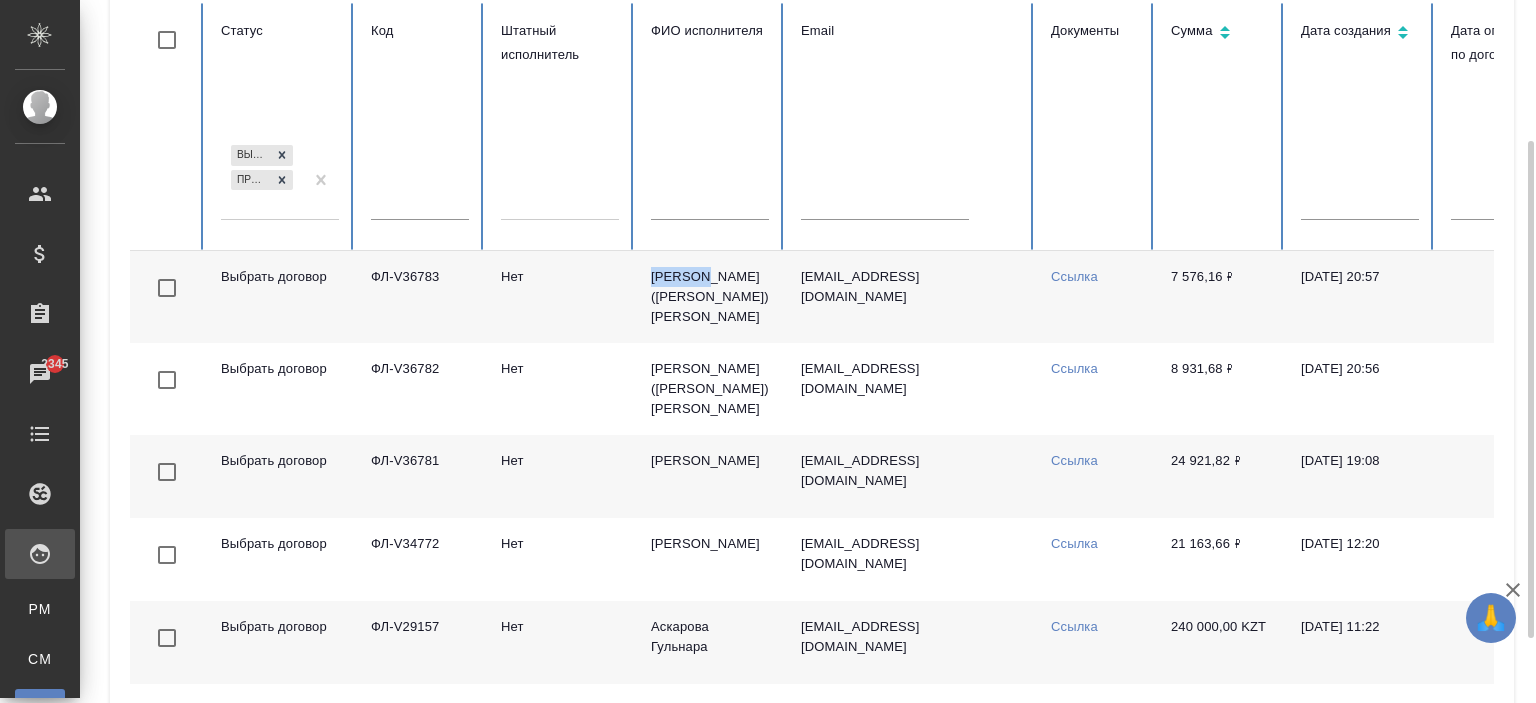 click on "[PERSON_NAME] ([PERSON_NAME]) [PERSON_NAME]" at bounding box center [710, 297] 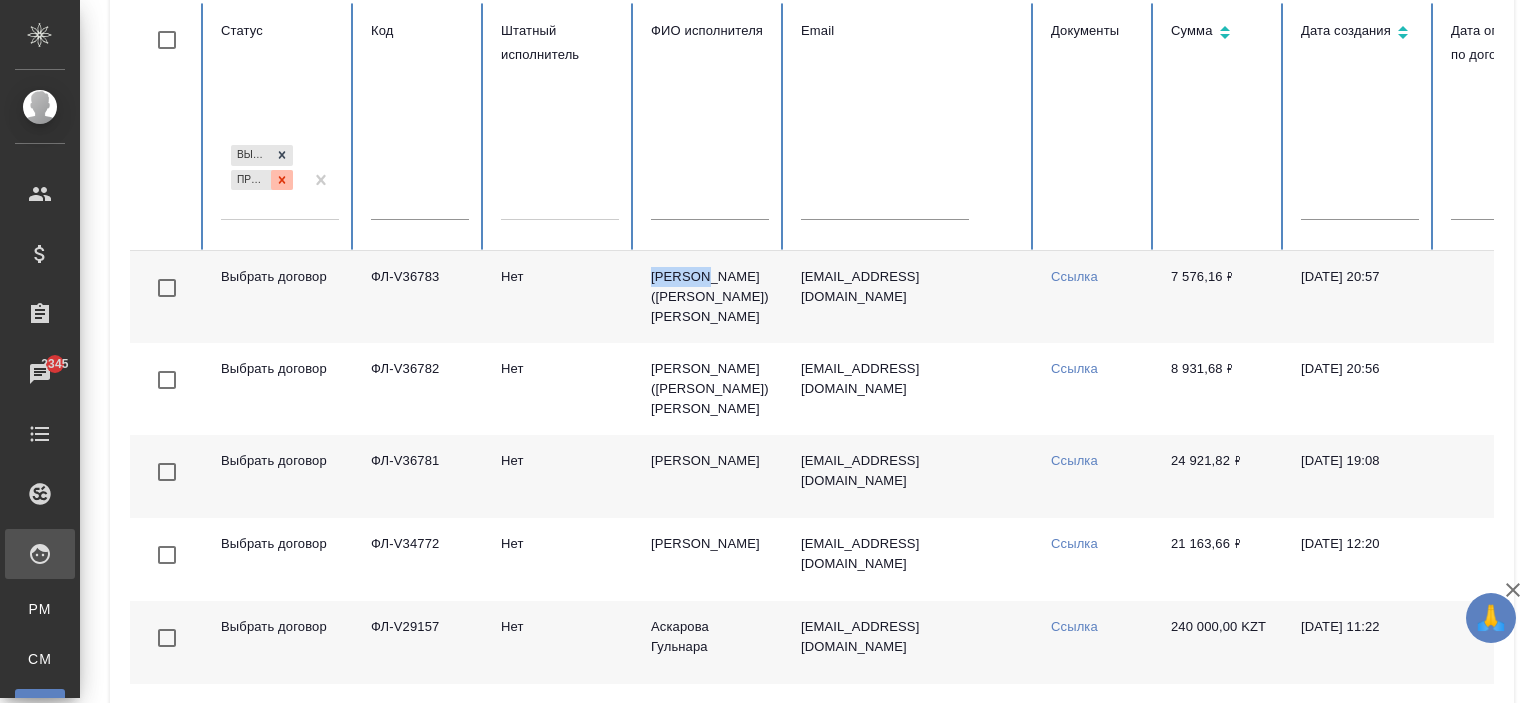 click 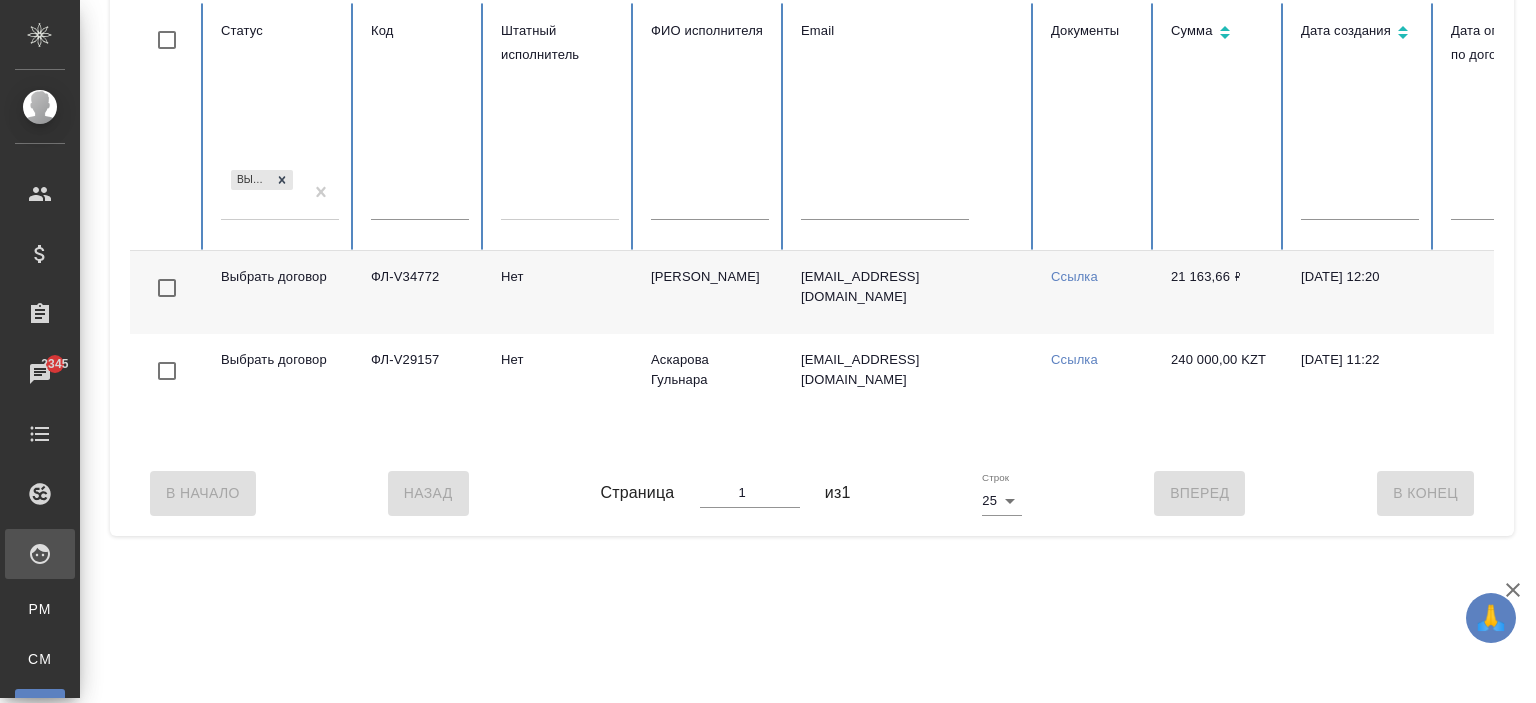 click on "Выбрать договор" at bounding box center [262, 193] 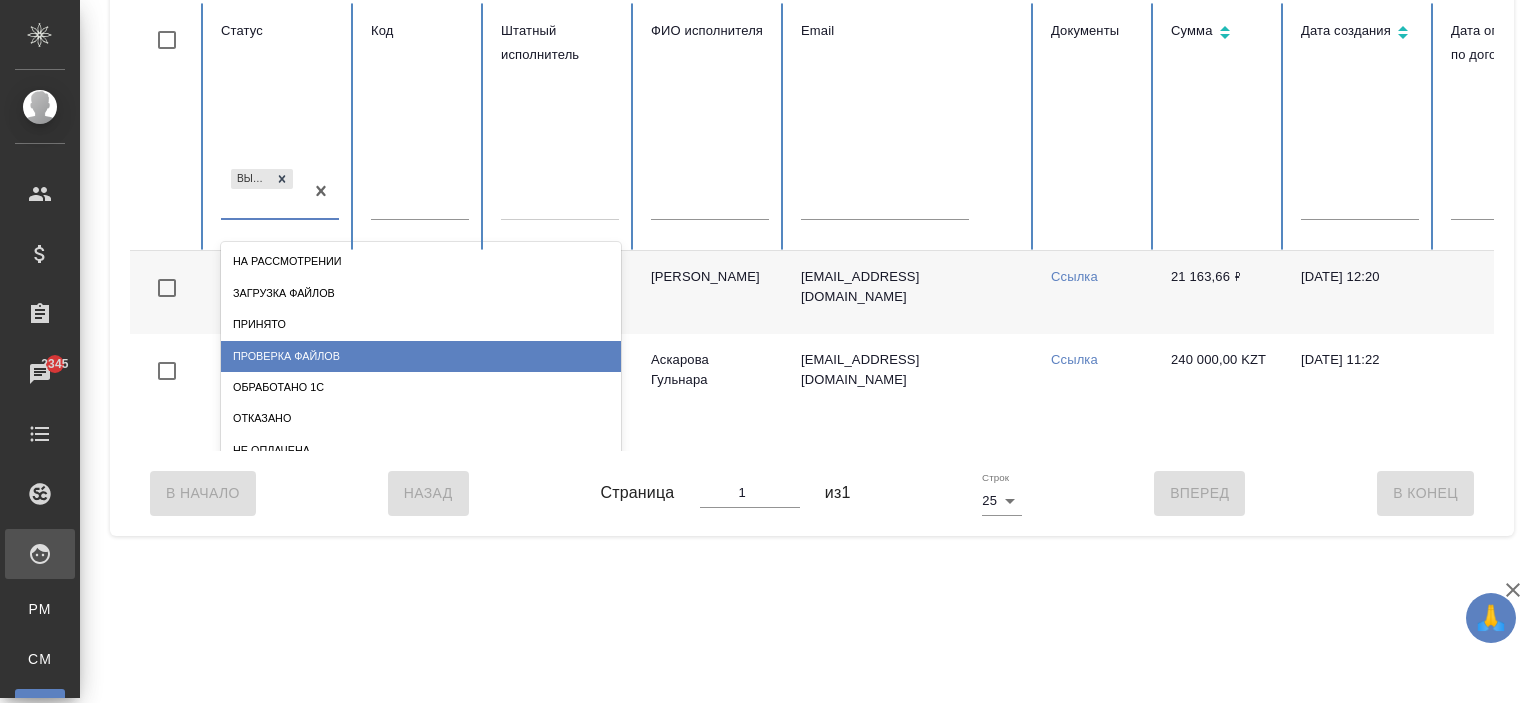 click on "Проверка файлов" at bounding box center (421, 356) 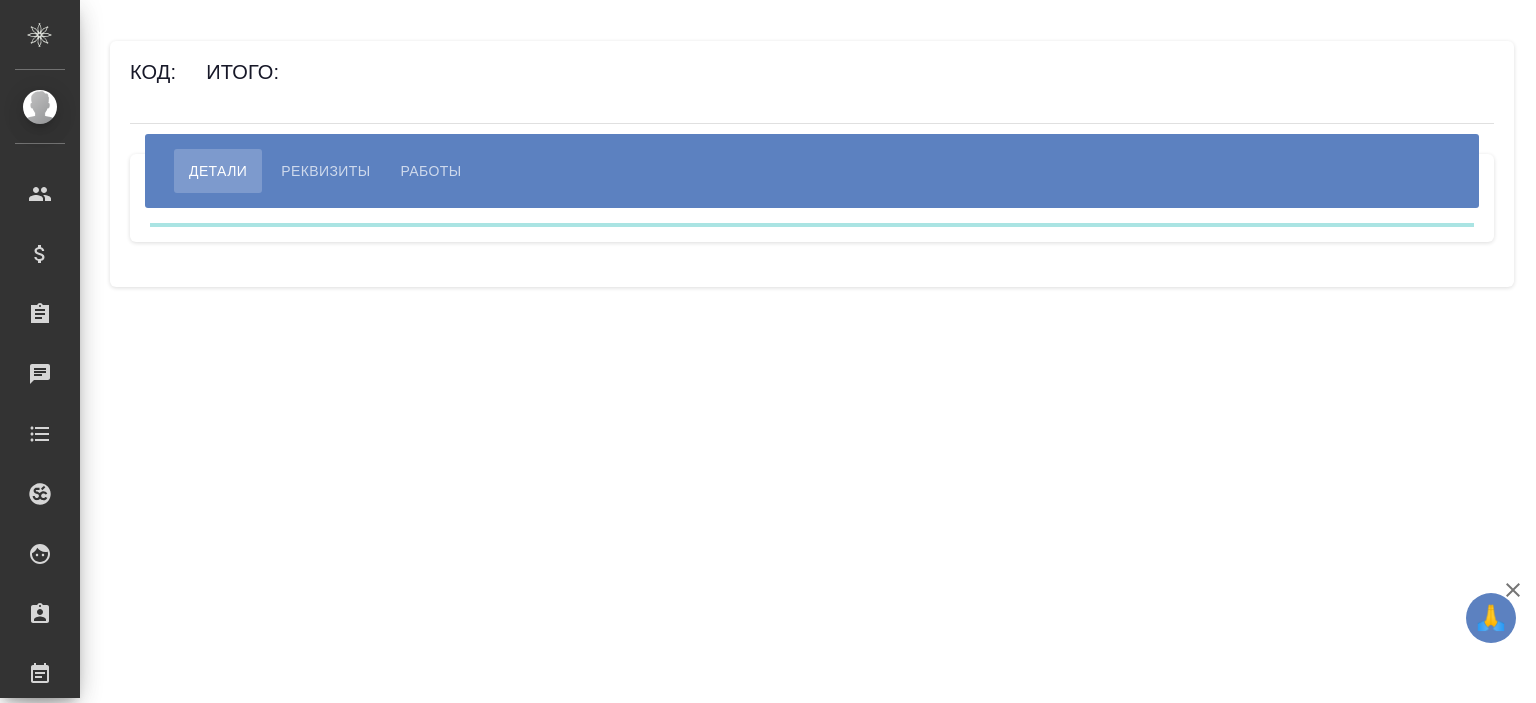 scroll, scrollTop: 0, scrollLeft: 0, axis: both 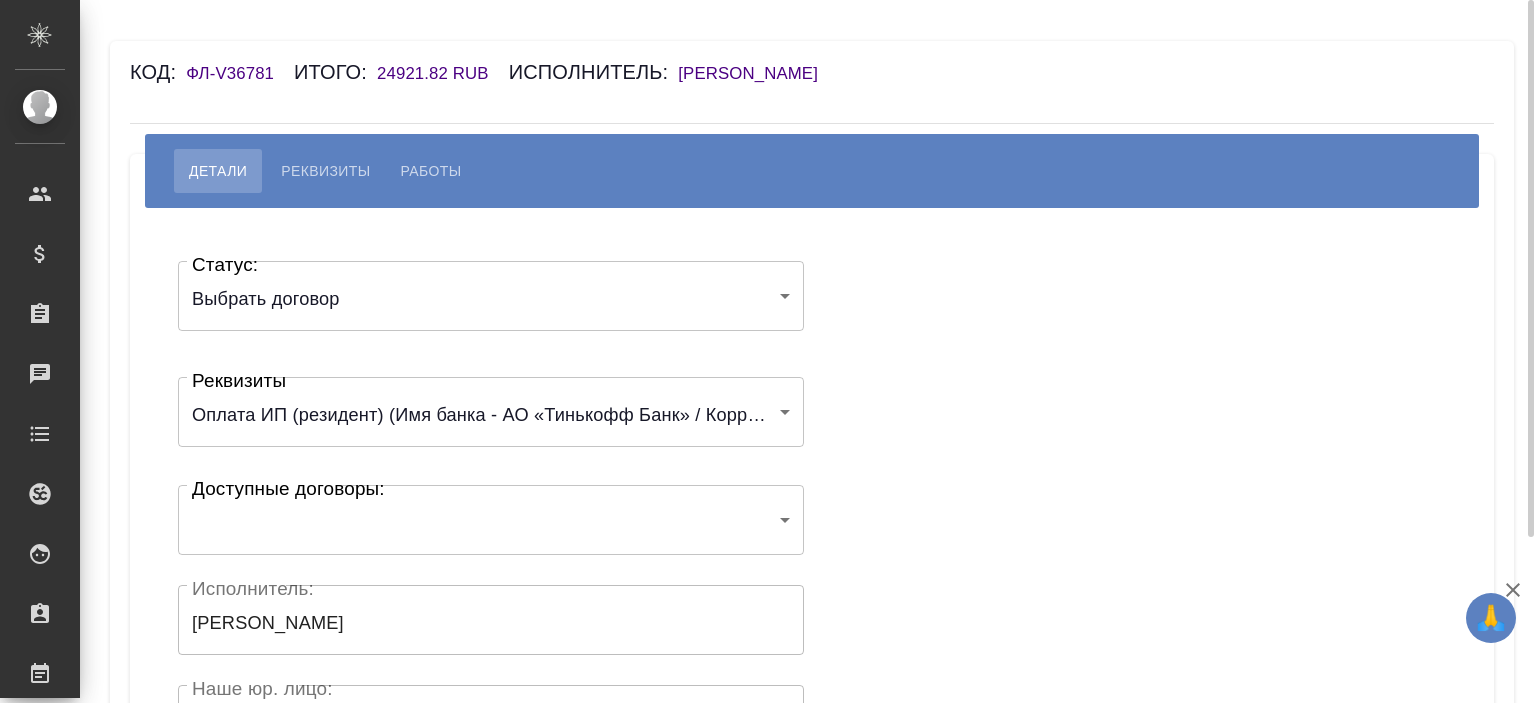 click on "[PERSON_NAME]" at bounding box center [758, 73] 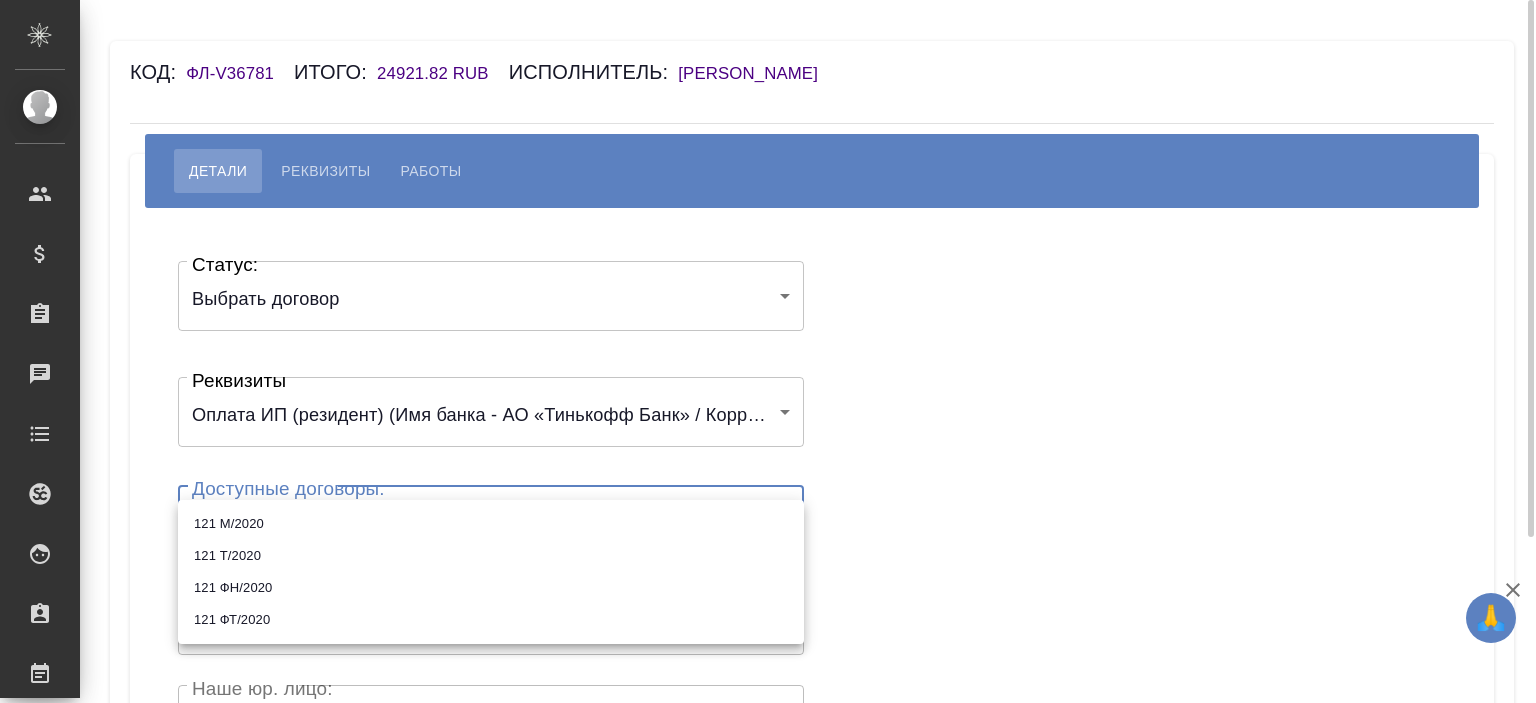 click on "🙏 .cls-1
fill:#fff;
AWATERA Ishkova Yuliya Клиенты Спецификации Заказы Чаты Todo Проекты SC Исполнители Кандидаты Работы Входящие заявки Заявки на доставку Рекламации Проекты процессинга Конференции Выйти Код: ФЛ-V36781 Итого: 24921.82 RUB Исполнитель: Гонская Евгения Валерьевна Детали Реквизиты Работы Статус: Выбрать договор chooseContract Статус: Реквизиты Оплата ИП (резидент) (Имя банка - АО «Тинькофф Банк» / Корреспондентский счет - 30101810145250000974 / БИК - 044525974 / Расчетный счет - 40802810100000686178 / ИНН получателя - 780436117409 / ОГРН - 318784700264356 / ФИО получателя - Гонская Евгения Валерьевна) ​" at bounding box center [768, 351] 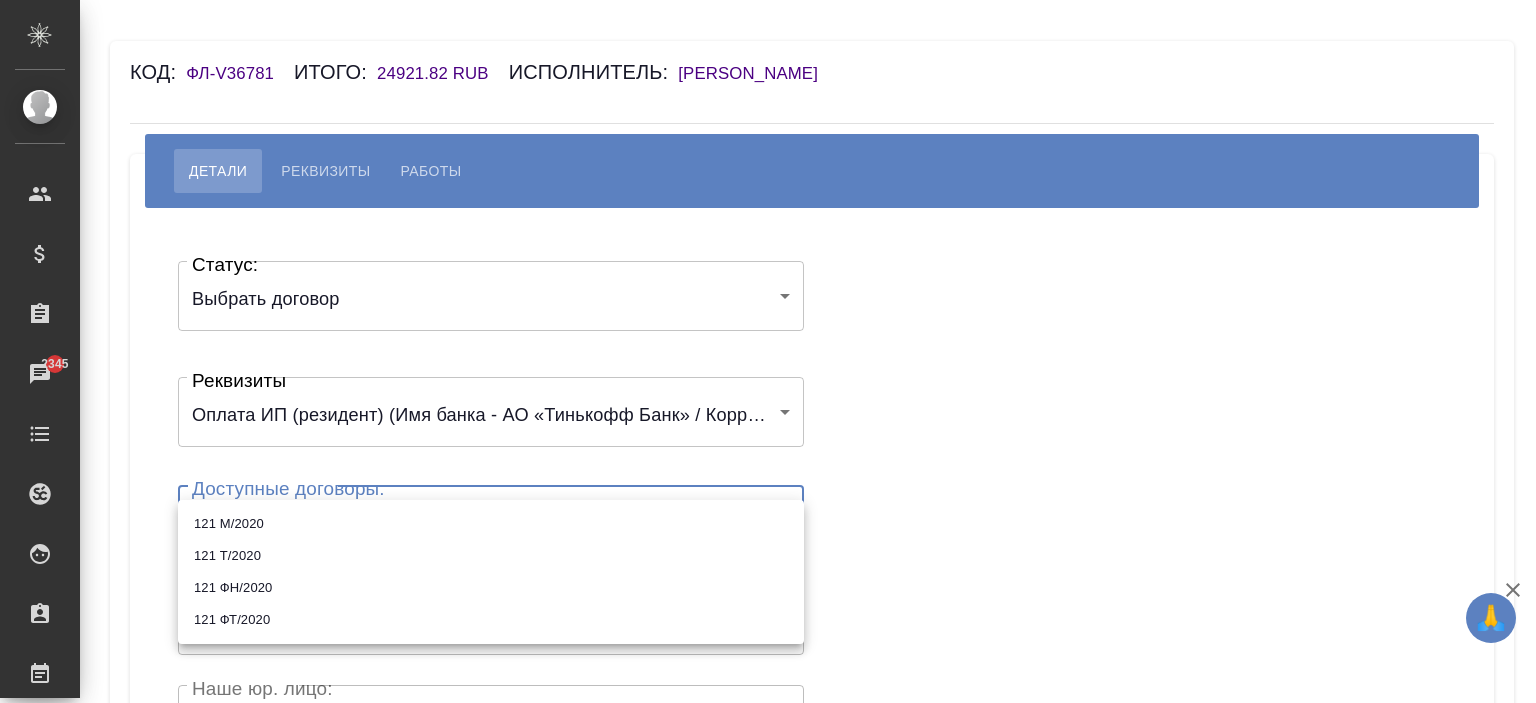click at bounding box center [768, 351] 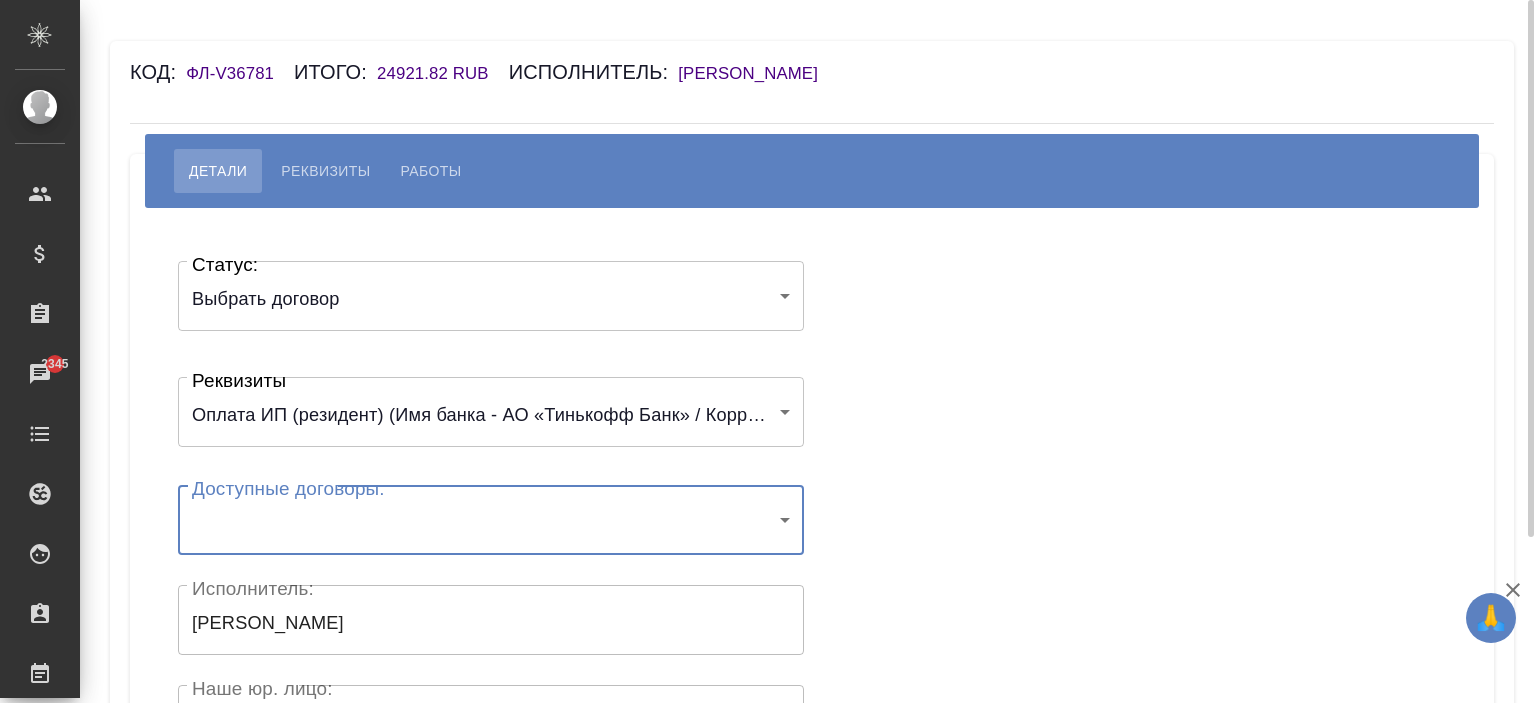 click on "🙏 .cls-1
fill:#fff;
AWATERA Ishkova Yuliya Клиенты Спецификации Заказы 2345 Чаты Todo Проекты SC Исполнители Кандидаты Работы Входящие заявки Заявки на доставку Рекламации Проекты процессинга Конференции Выйти Код: ФЛ-V36781 Итого: 24921.82 RUB Исполнитель: Гонская Евгения Валерьевна Детали Реквизиты Работы Статус: Выбрать договор chooseContract Статус: Реквизиты 60a21e254c30ba134e7155a9 Реквизиты Доступные договоры: ​ Доступные договоры: Исполнитель: Гонская Евгения Валерьевна Исполнитель: Наше юр. лицо: (ФЛ) Наше юр. лицо: Создал: Создал: Скрыть от исполнителя выплату Сохранить .cls-1   x" at bounding box center [768, 351] 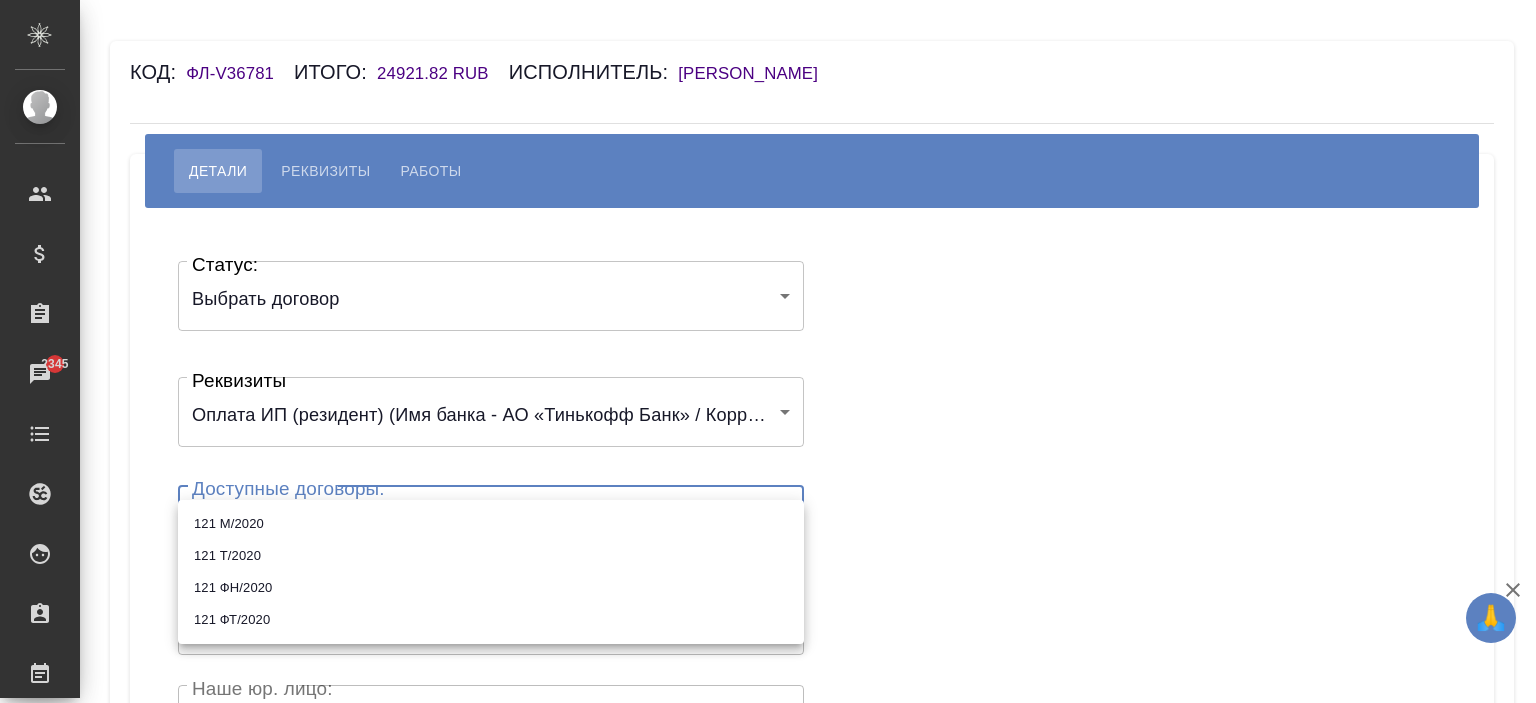click on "121 М/2020" at bounding box center (491, 524) 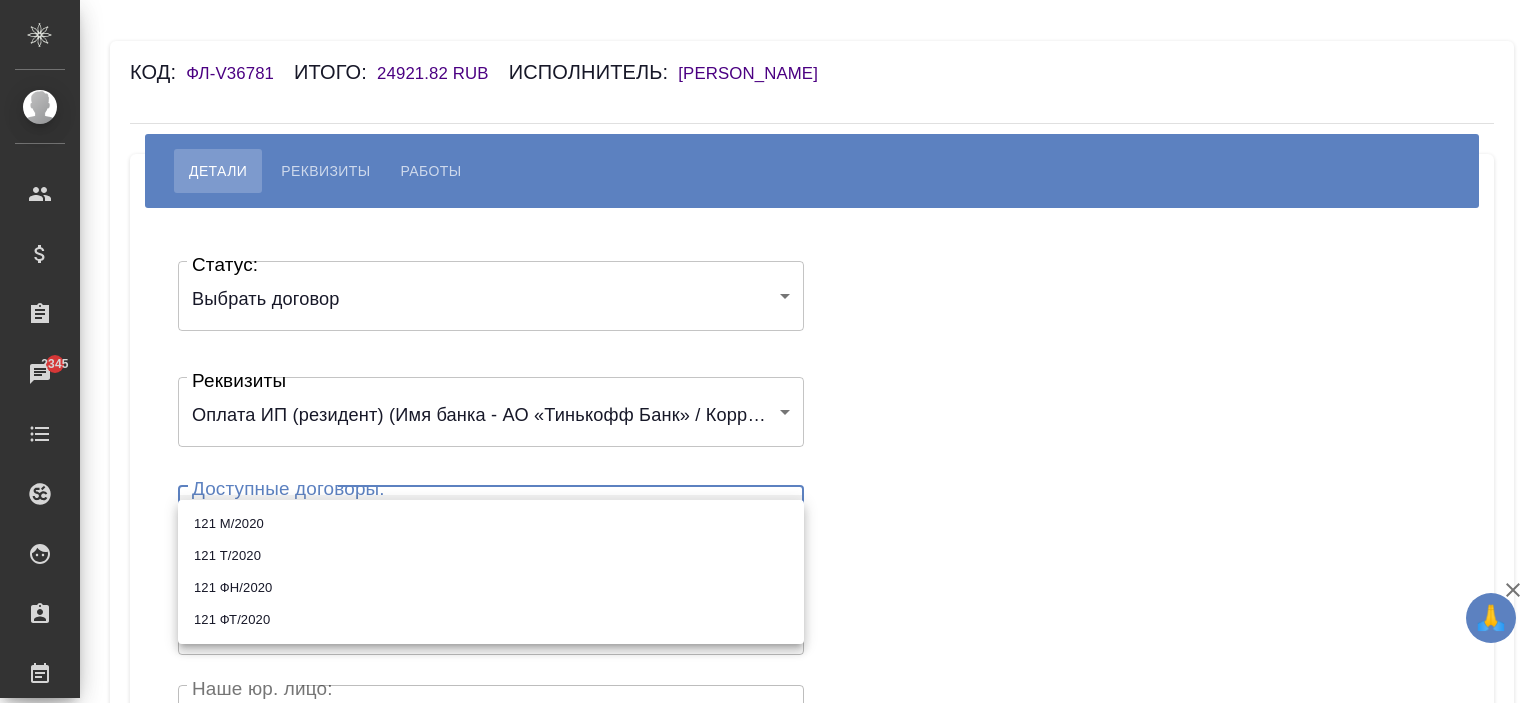 type on "60a21e761763a569ff087693" 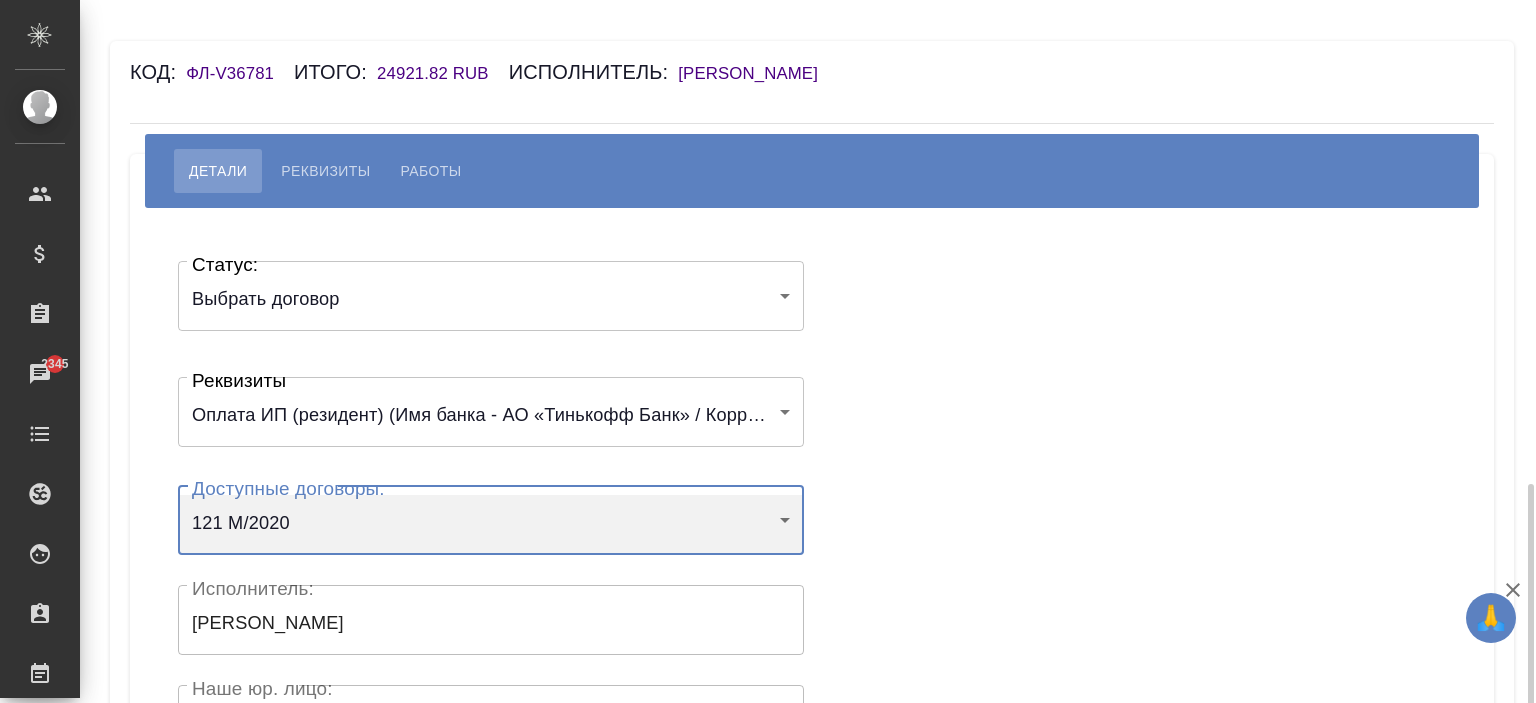 scroll, scrollTop: 300, scrollLeft: 0, axis: vertical 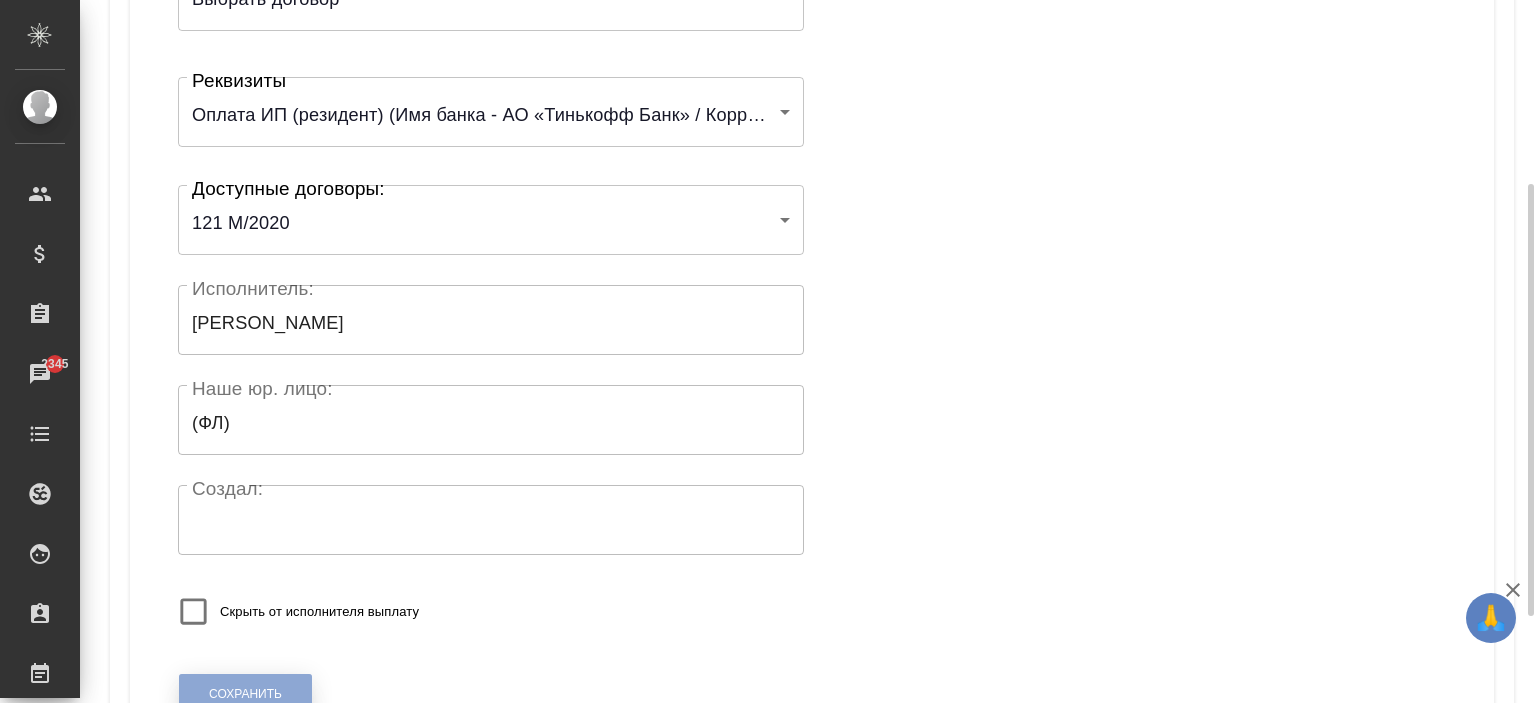 click on "Сохранить" at bounding box center [245, 694] 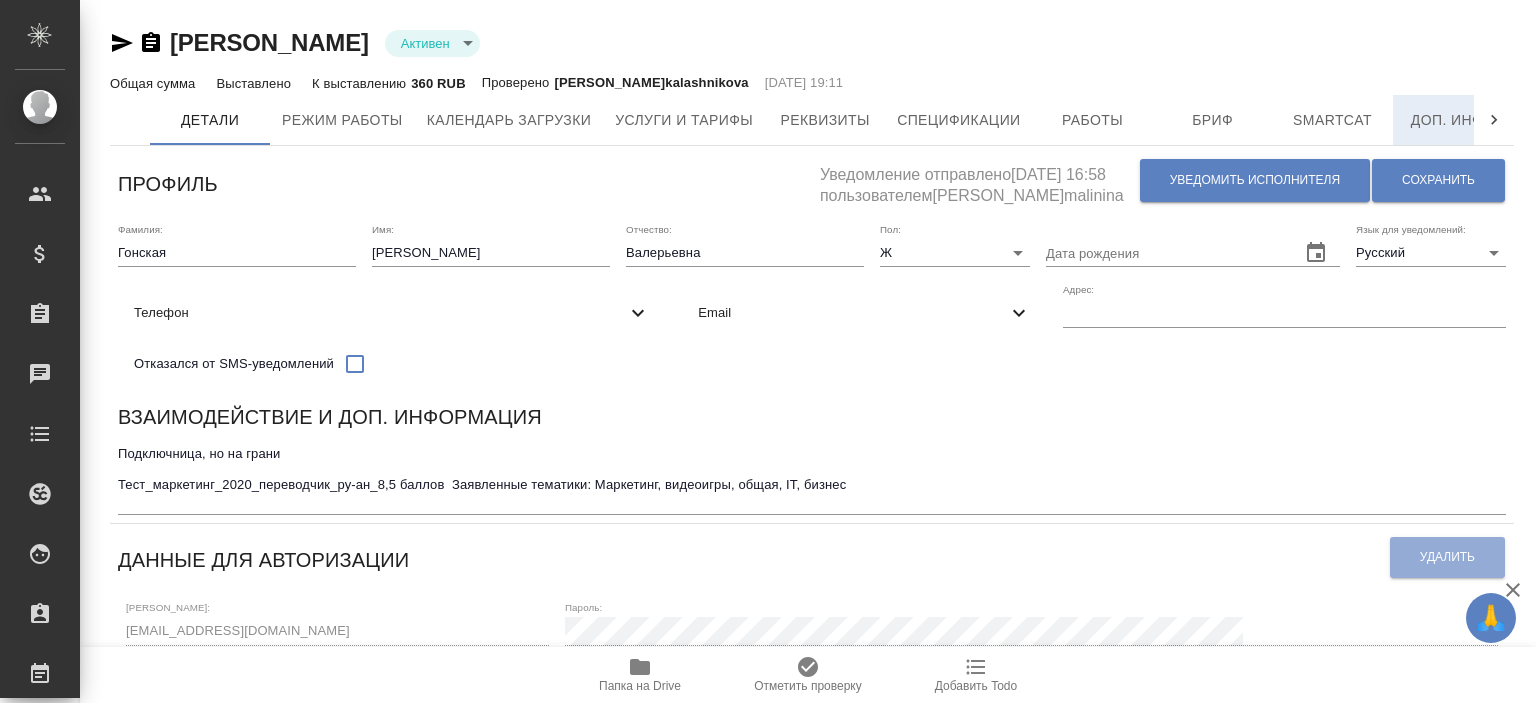 scroll, scrollTop: 0, scrollLeft: 0, axis: both 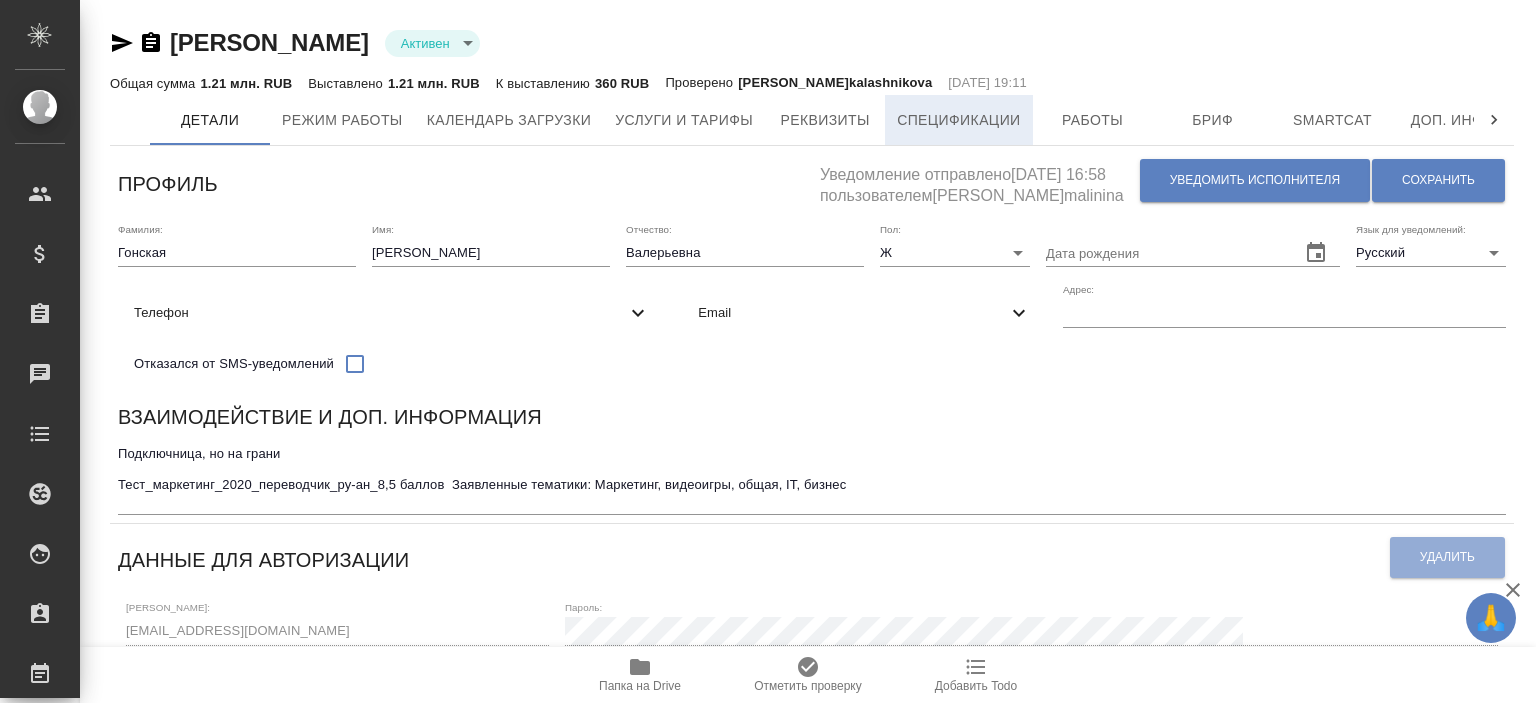 click on "Спецификации" at bounding box center [958, 120] 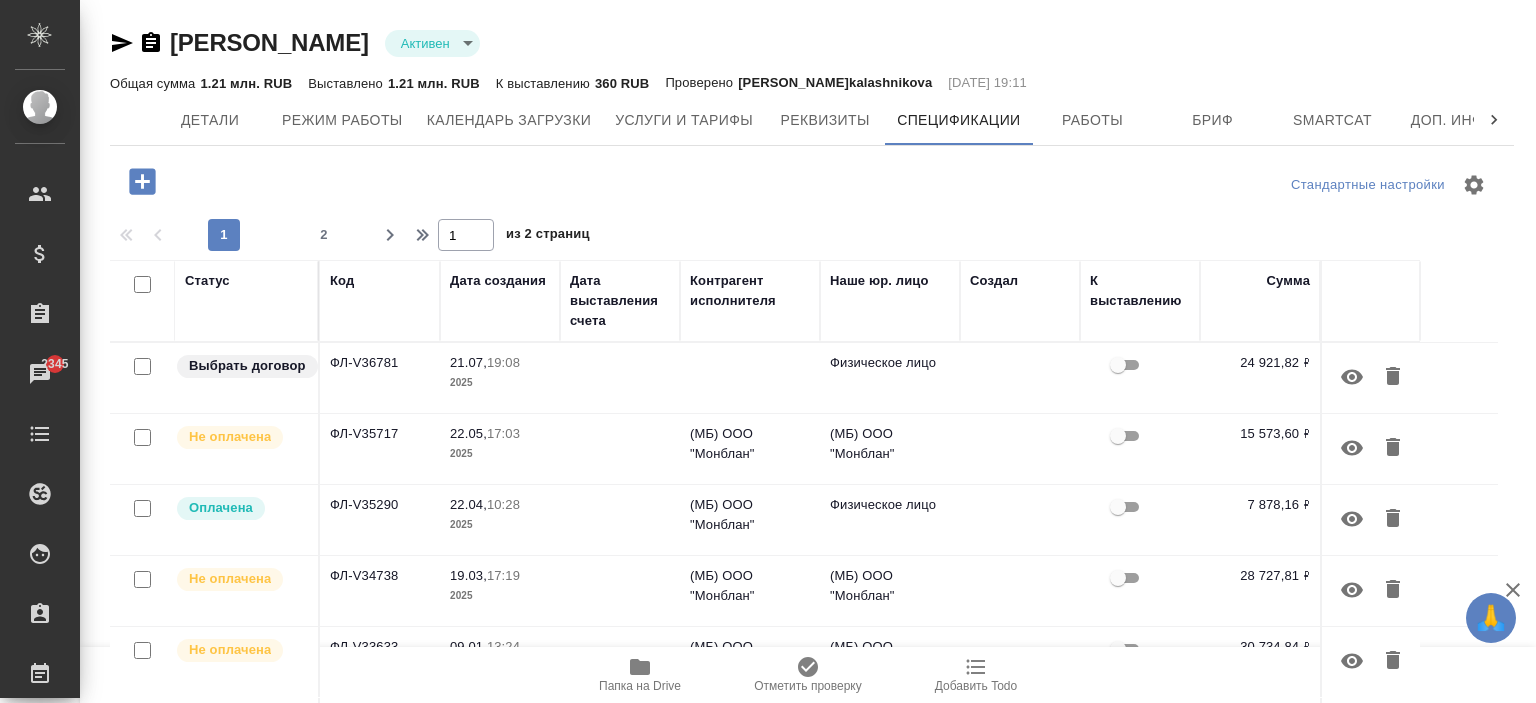 click 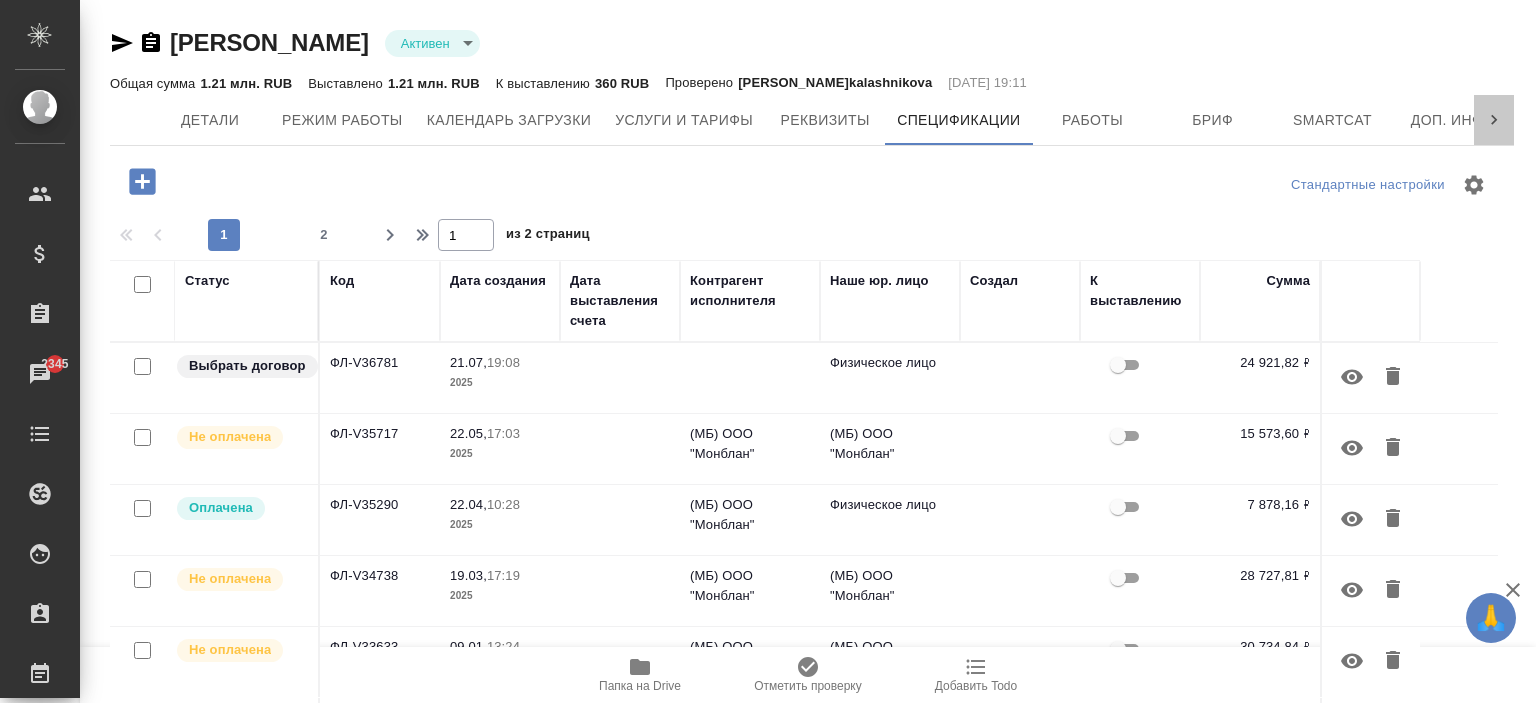 scroll, scrollTop: 0, scrollLeft: 278, axis: horizontal 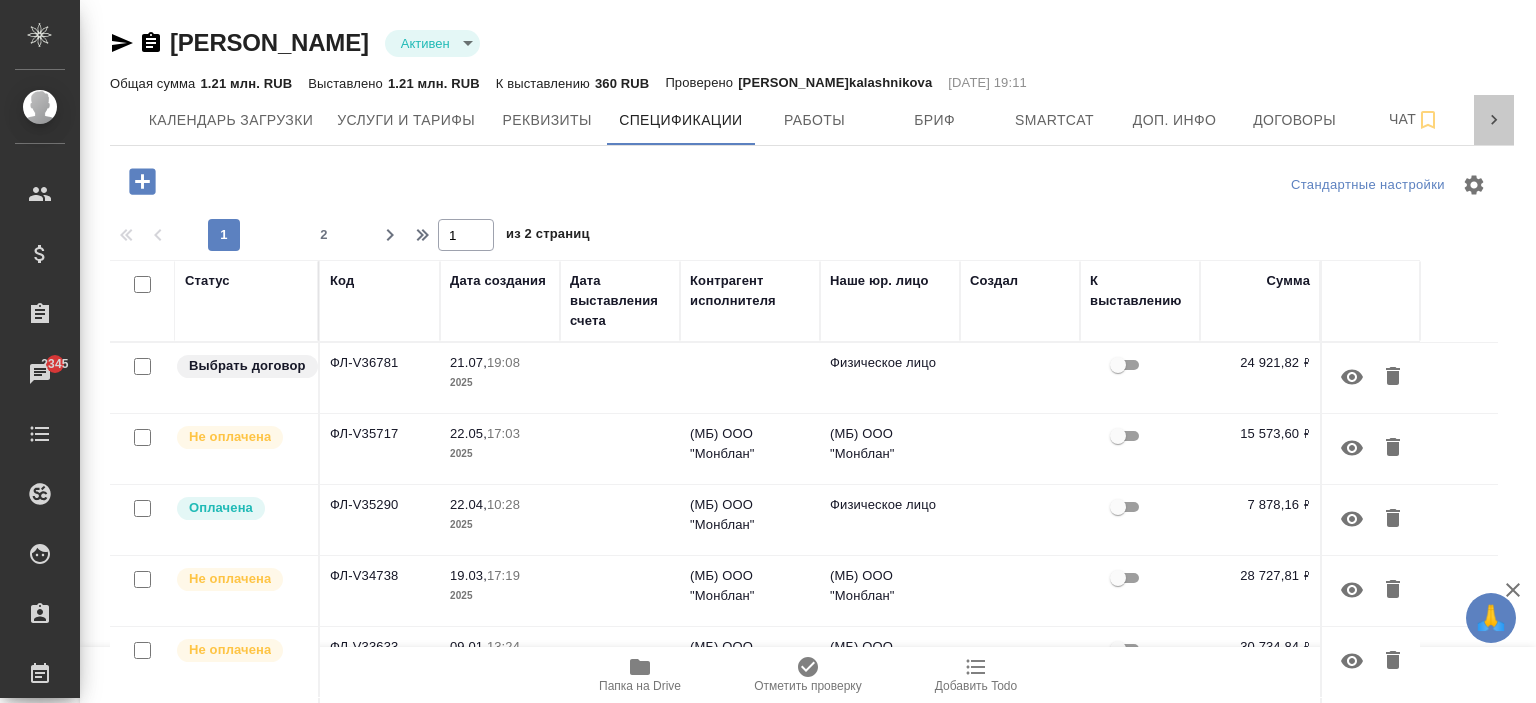 click 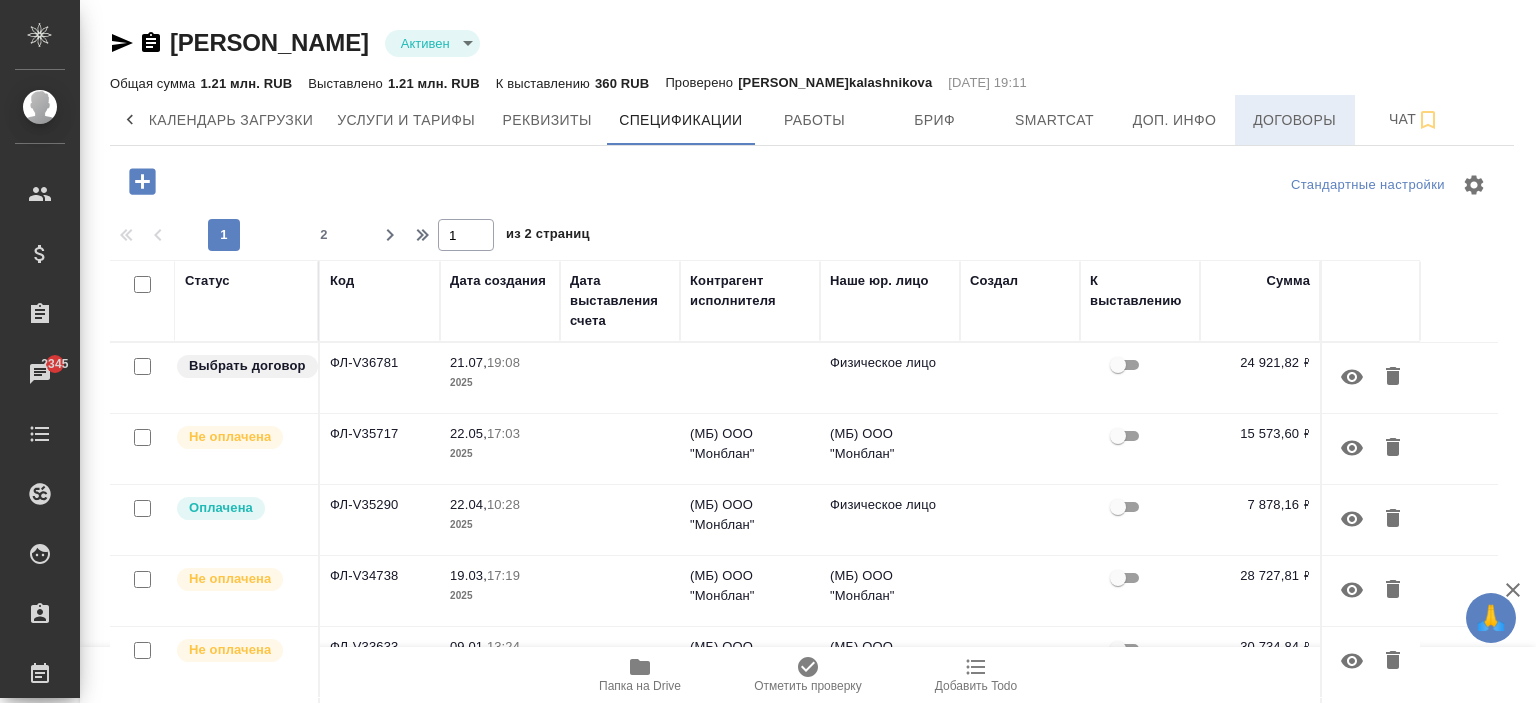 click on "Договоры" at bounding box center [1295, 120] 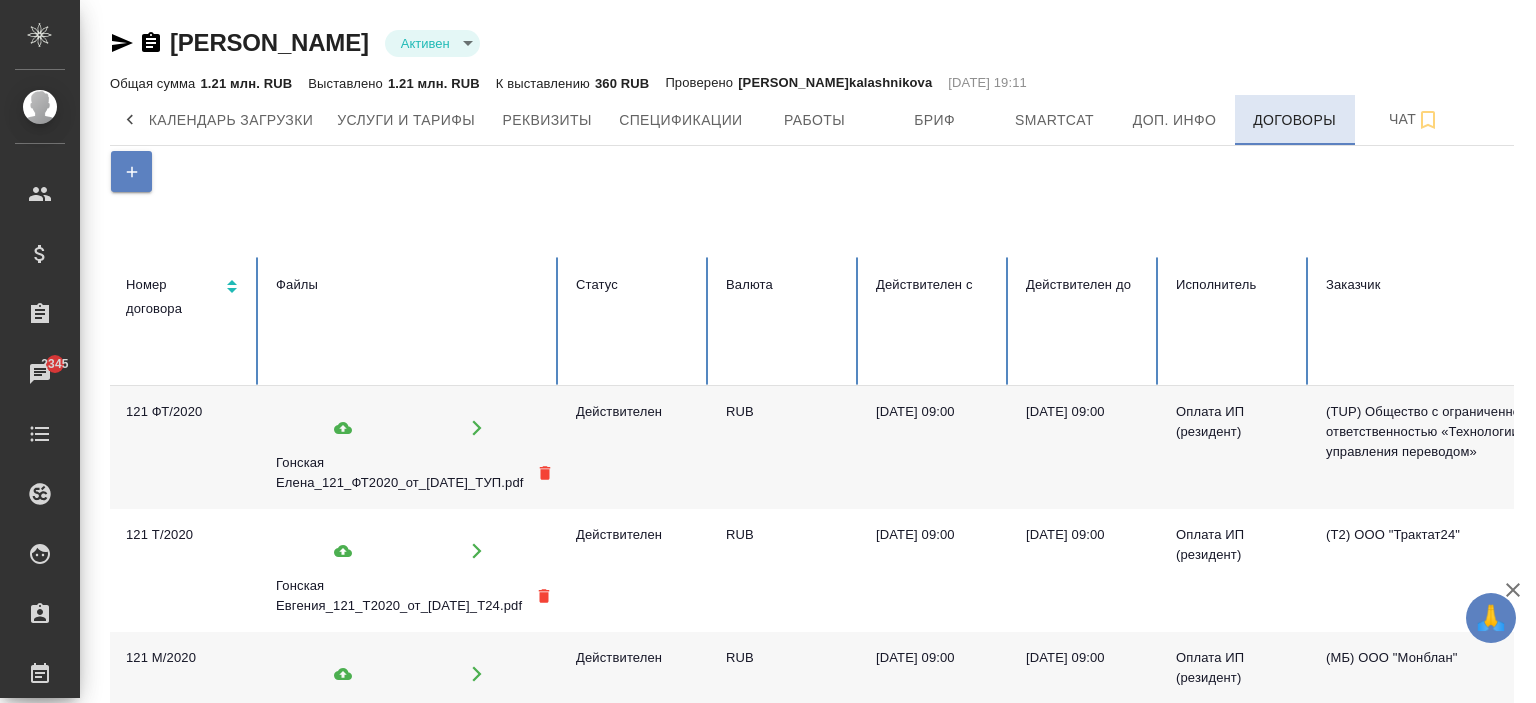 scroll, scrollTop: 285, scrollLeft: 0, axis: vertical 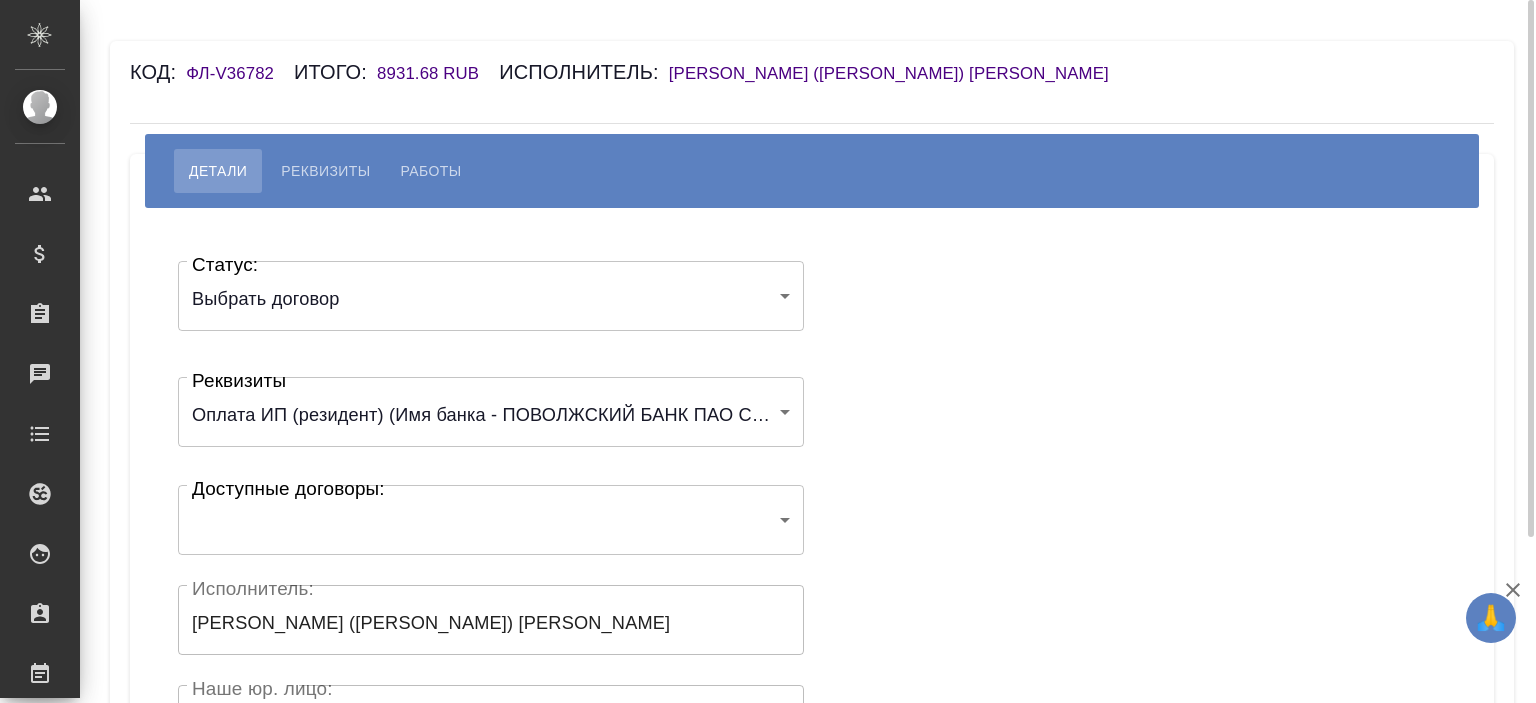 click on "🙏 .cls-1
fill:#fff;
AWATERA [PERSON_NAME] Спецификации Заказы Чаты Todo Проекты SC Исполнители Кандидаты Работы Входящие заявки Заявки на доставку Рекламации Проекты процессинга Конференции Выйти Код: ФЛ-V36782 Итого: 8931.68 RUB Исполнитель: [PERSON_NAME] ([PERSON_NAME]) [PERSON_NAME] Работы Статус: Выбрать договор chooseContract Статус: Реквизиты 6149f235c5ecbb70f805420f Реквизиты Доступные договоры: ​ Доступные договоры: Исполнитель: [PERSON_NAME] ([PERSON_NAME]) [PERSON_NAME] Исполнитель: Наше юр. лицо: (ФЛ) Наше юр. лицо: Создал: Создал: Скрыть от исполнителя выплату .cls-1" at bounding box center (768, 351) 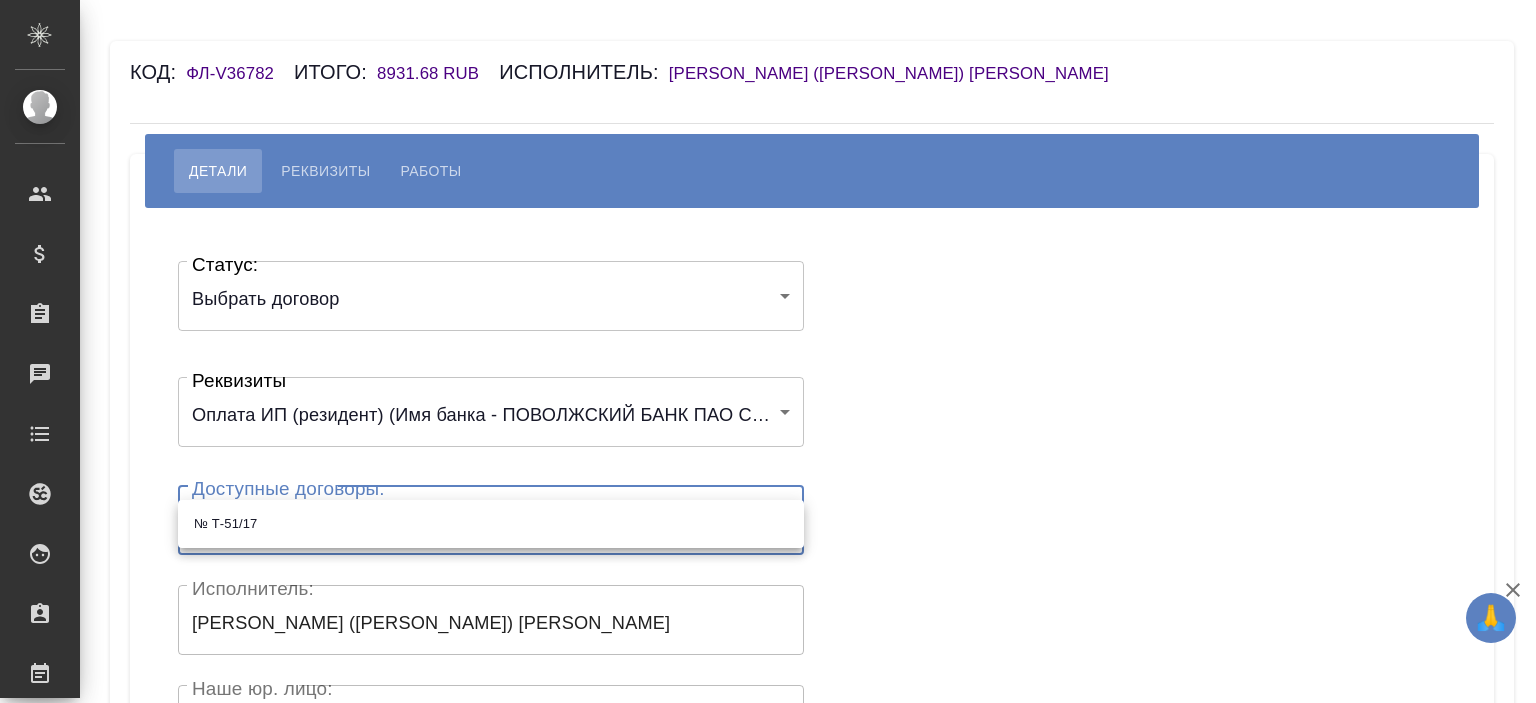click on "№ Т-51/17" at bounding box center (491, 524) 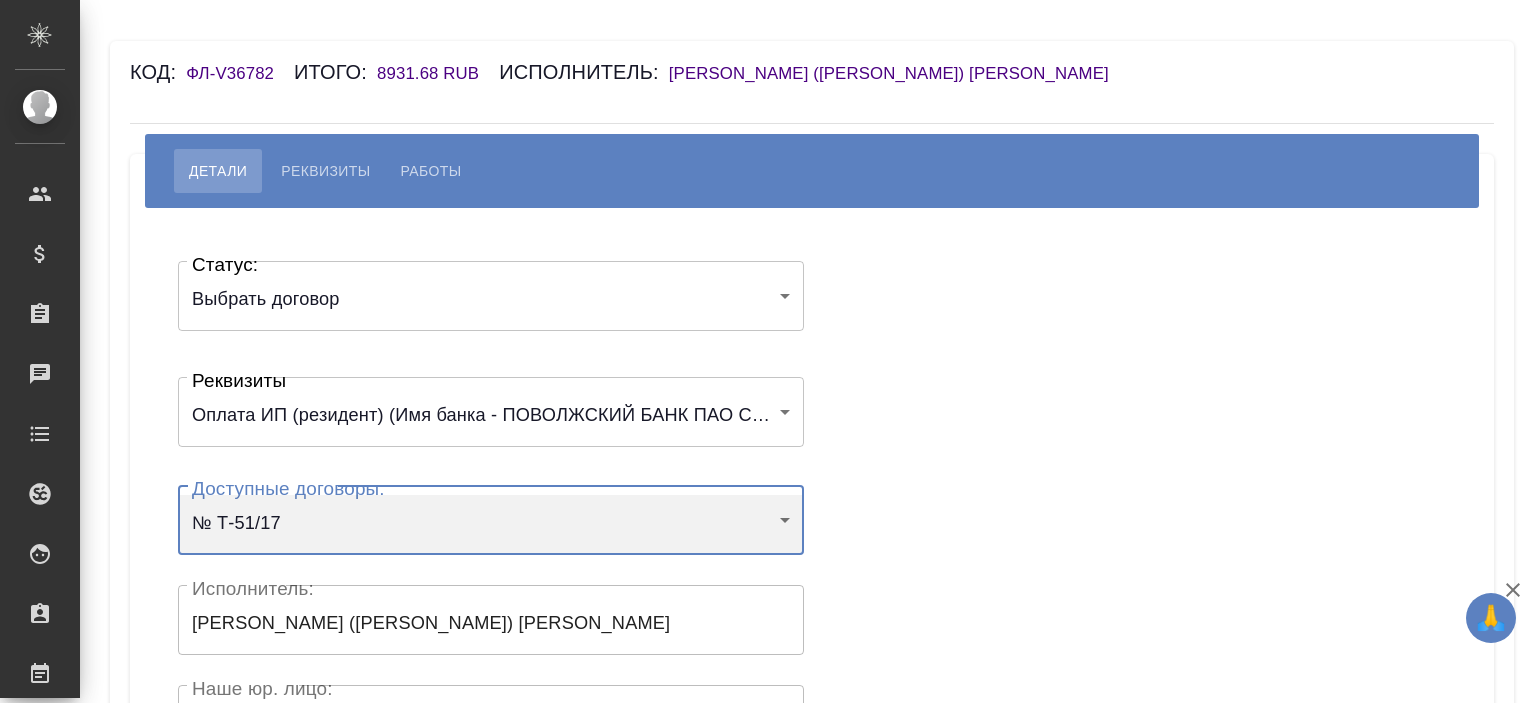 type on "614db12537a9851760ee2c97" 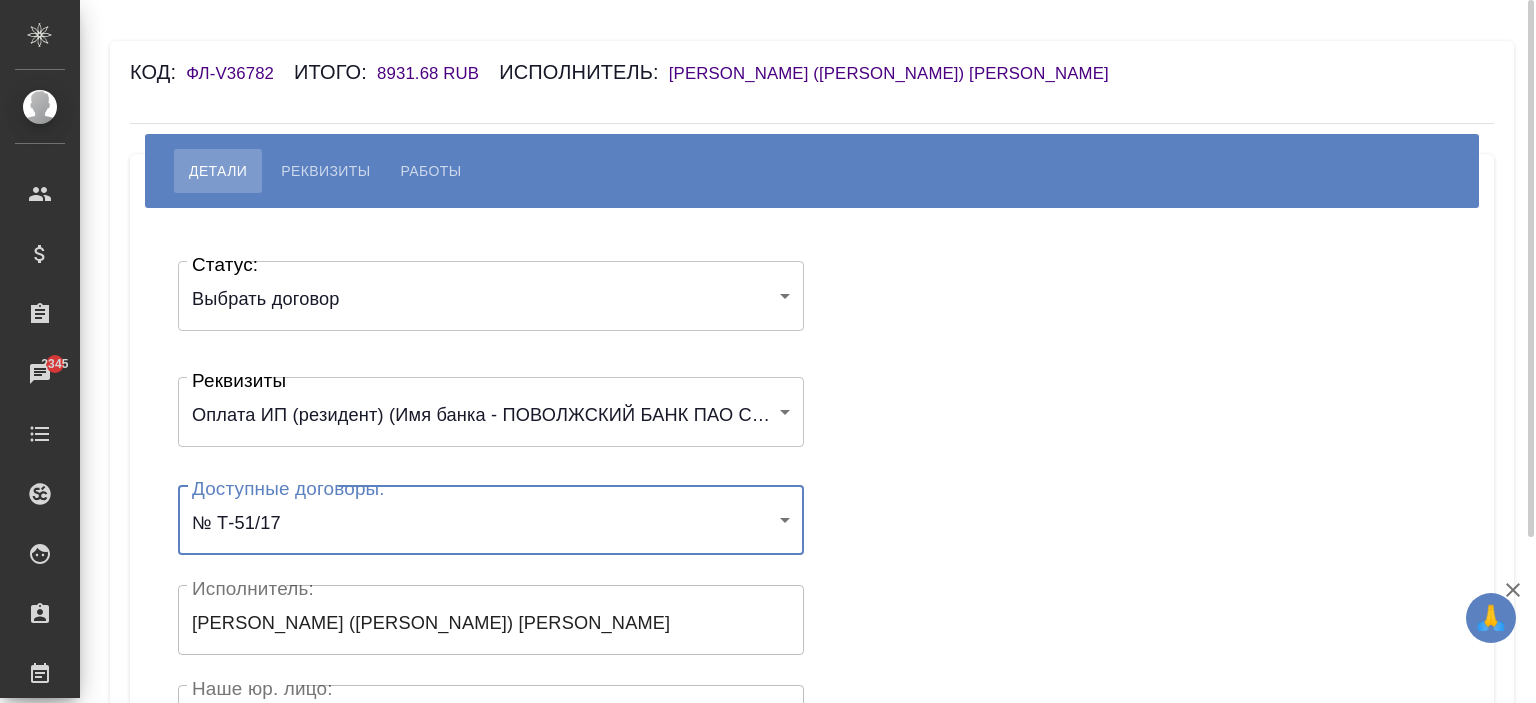 click on "[PERSON_NAME] ([PERSON_NAME]) [PERSON_NAME]" at bounding box center [899, 73] 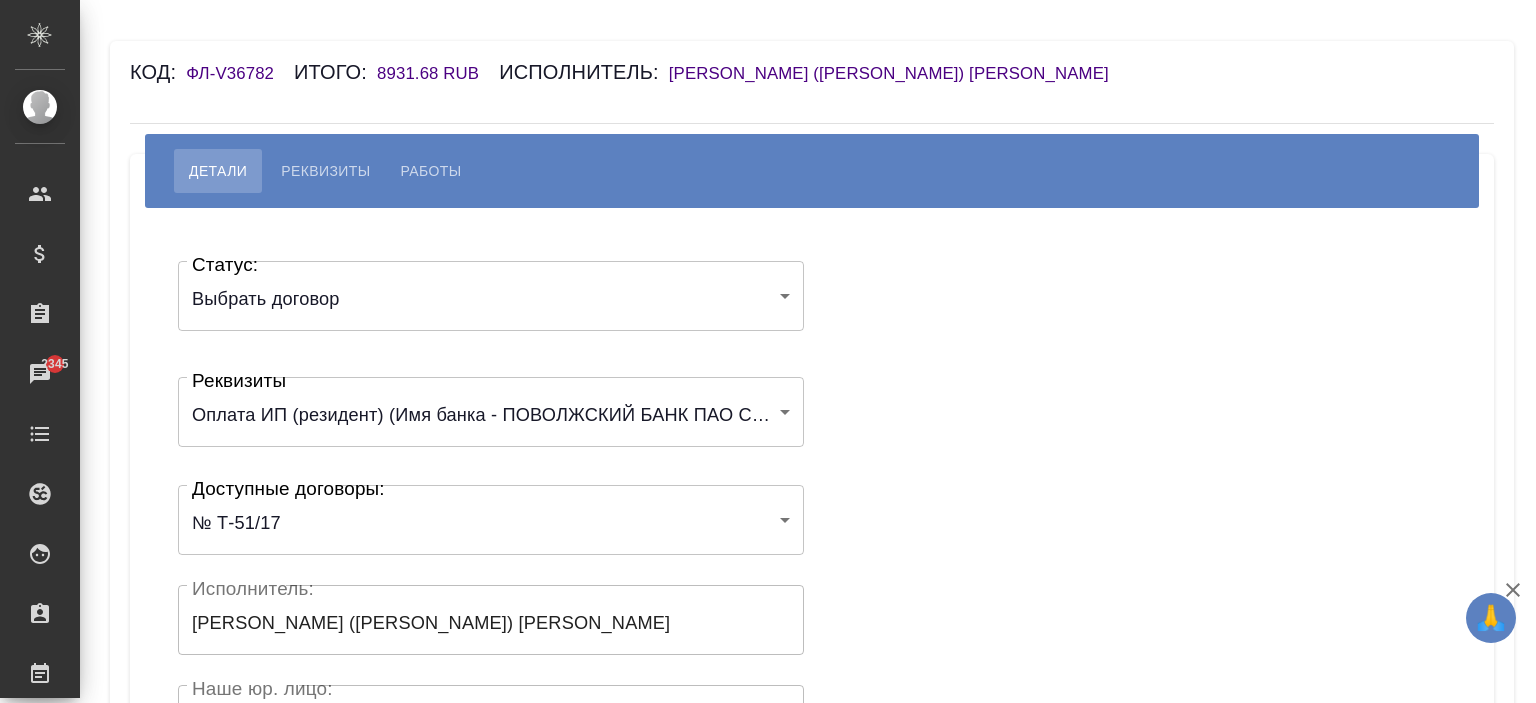 scroll, scrollTop: 440, scrollLeft: 0, axis: vertical 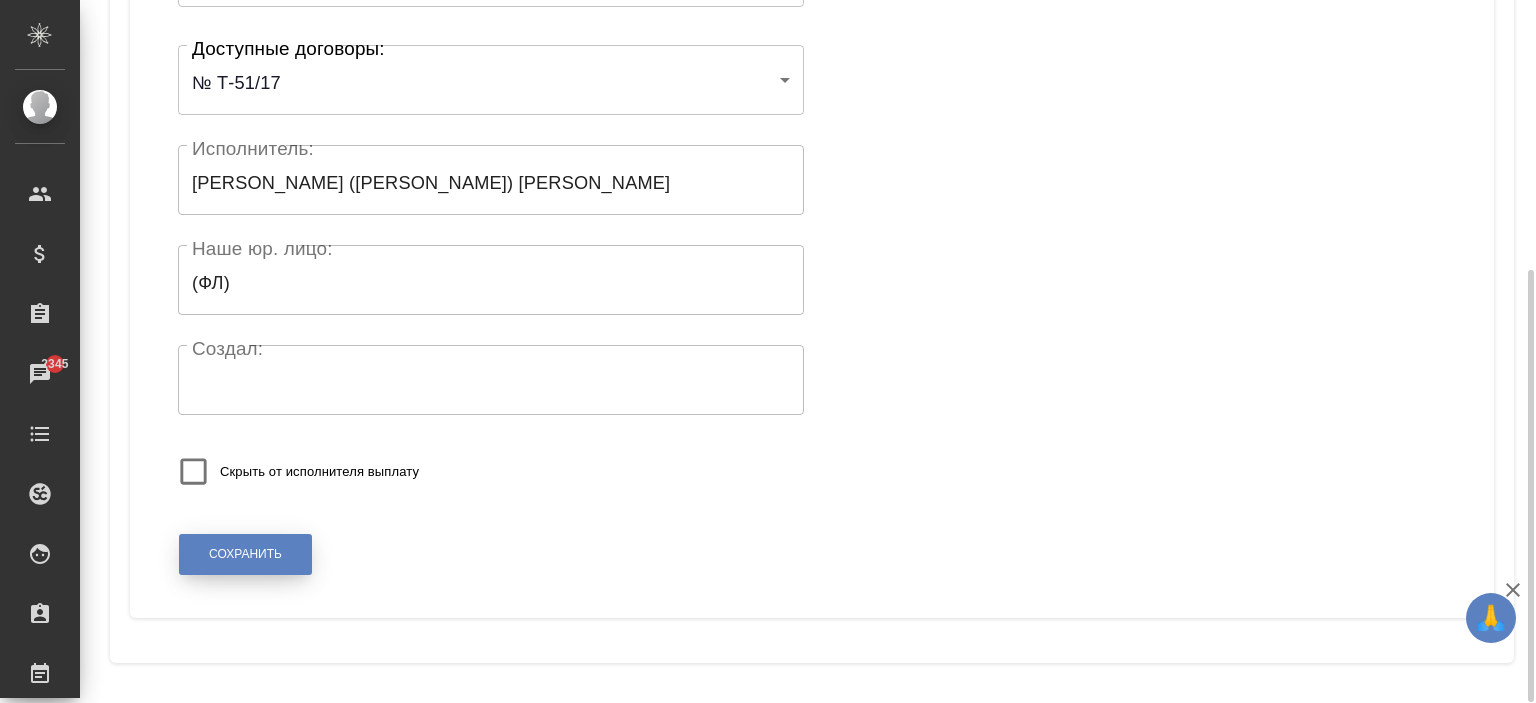 click on "Сохранить" at bounding box center [245, 554] 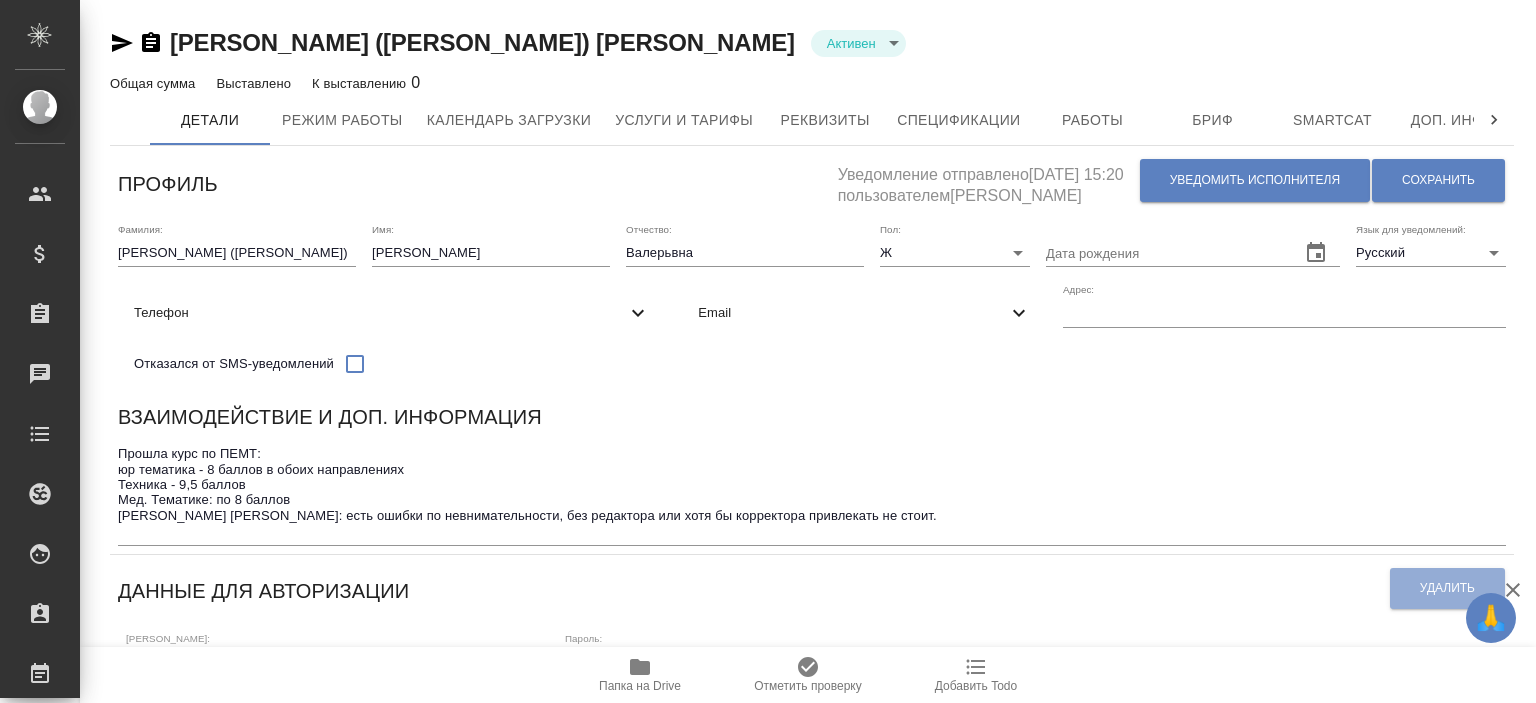 scroll, scrollTop: 0, scrollLeft: 0, axis: both 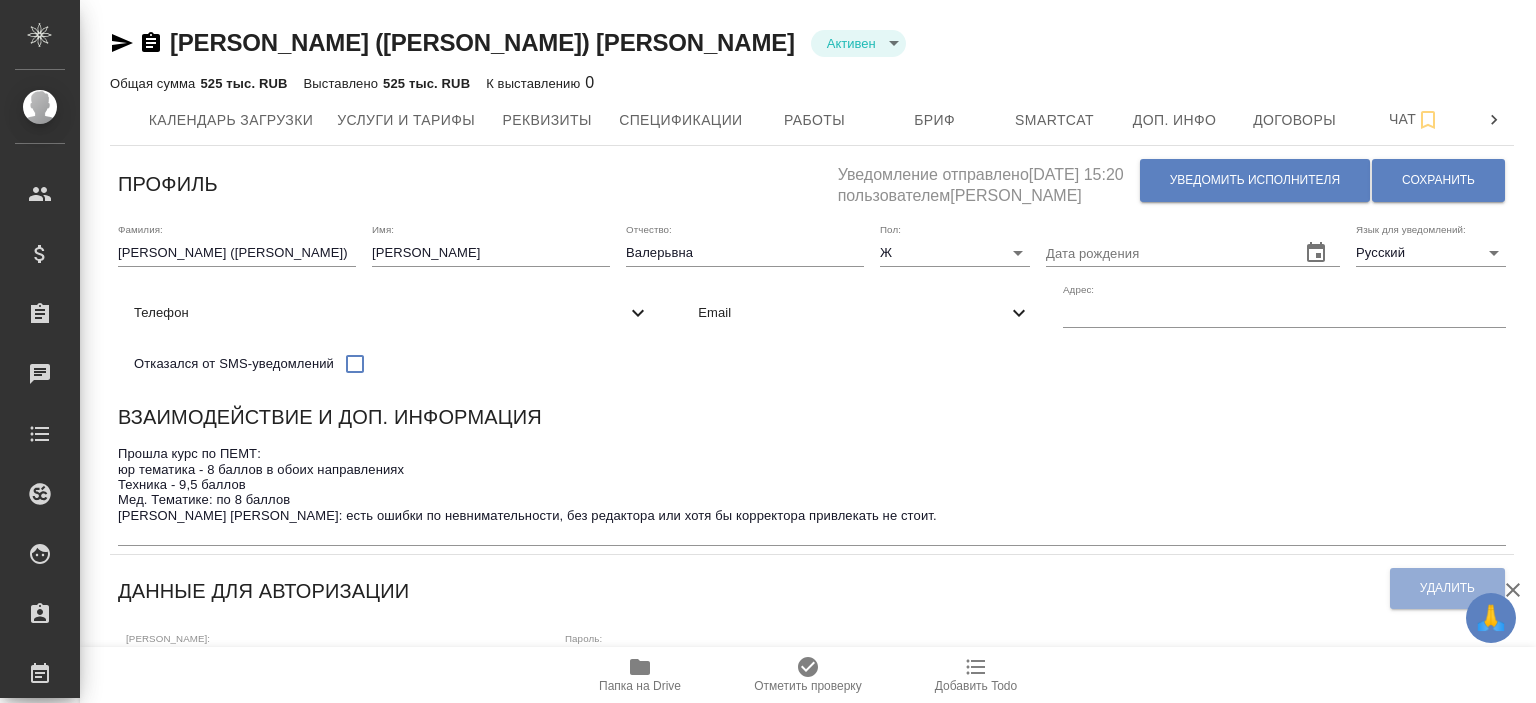 click 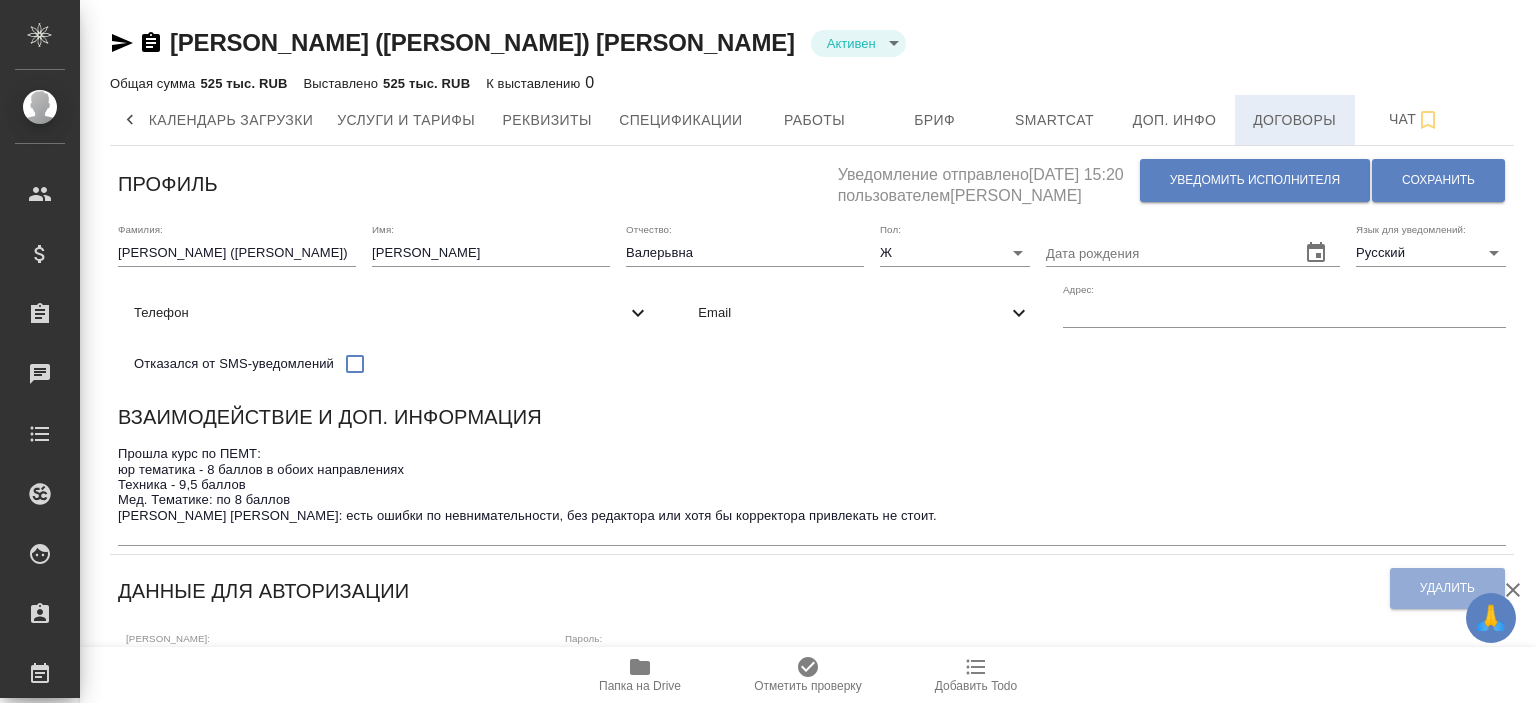 click on "Договоры" at bounding box center [1295, 120] 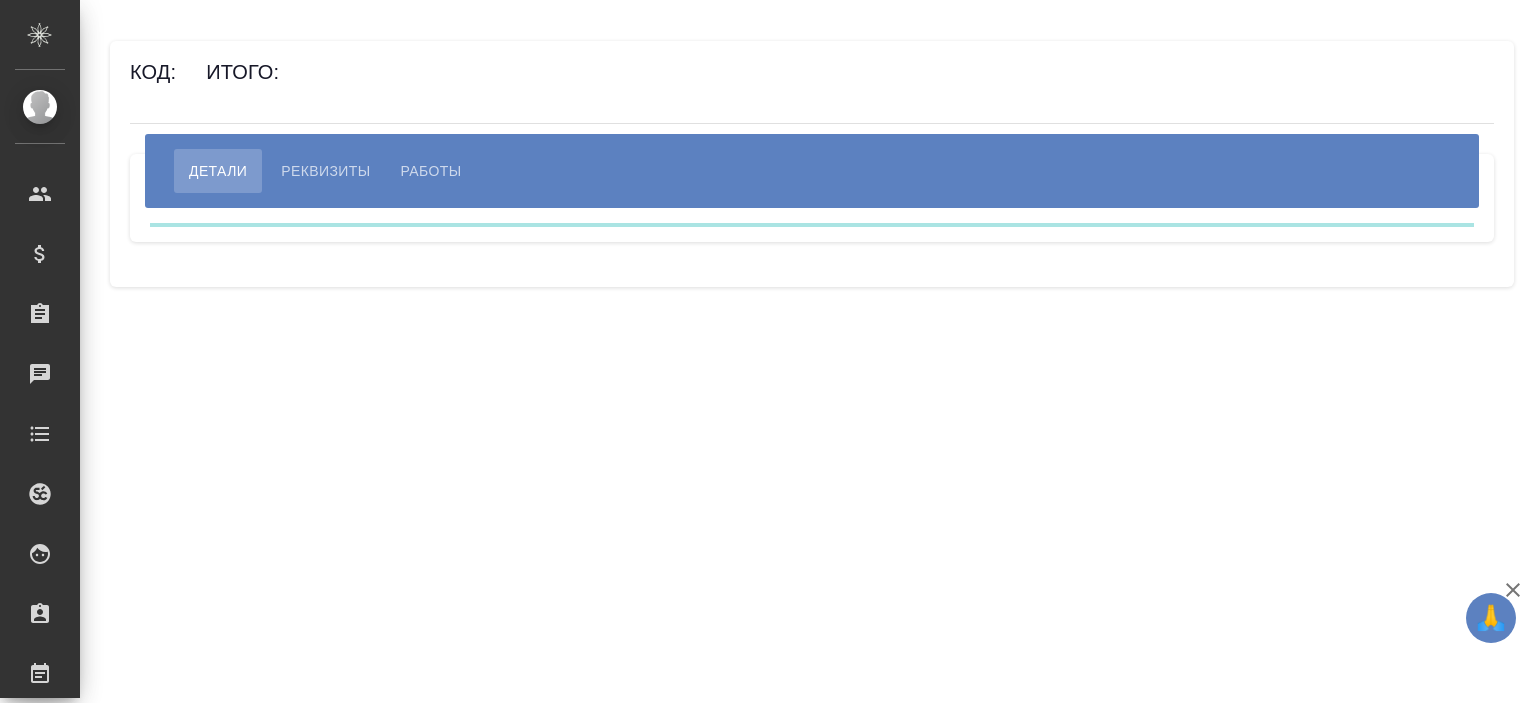scroll, scrollTop: 0, scrollLeft: 0, axis: both 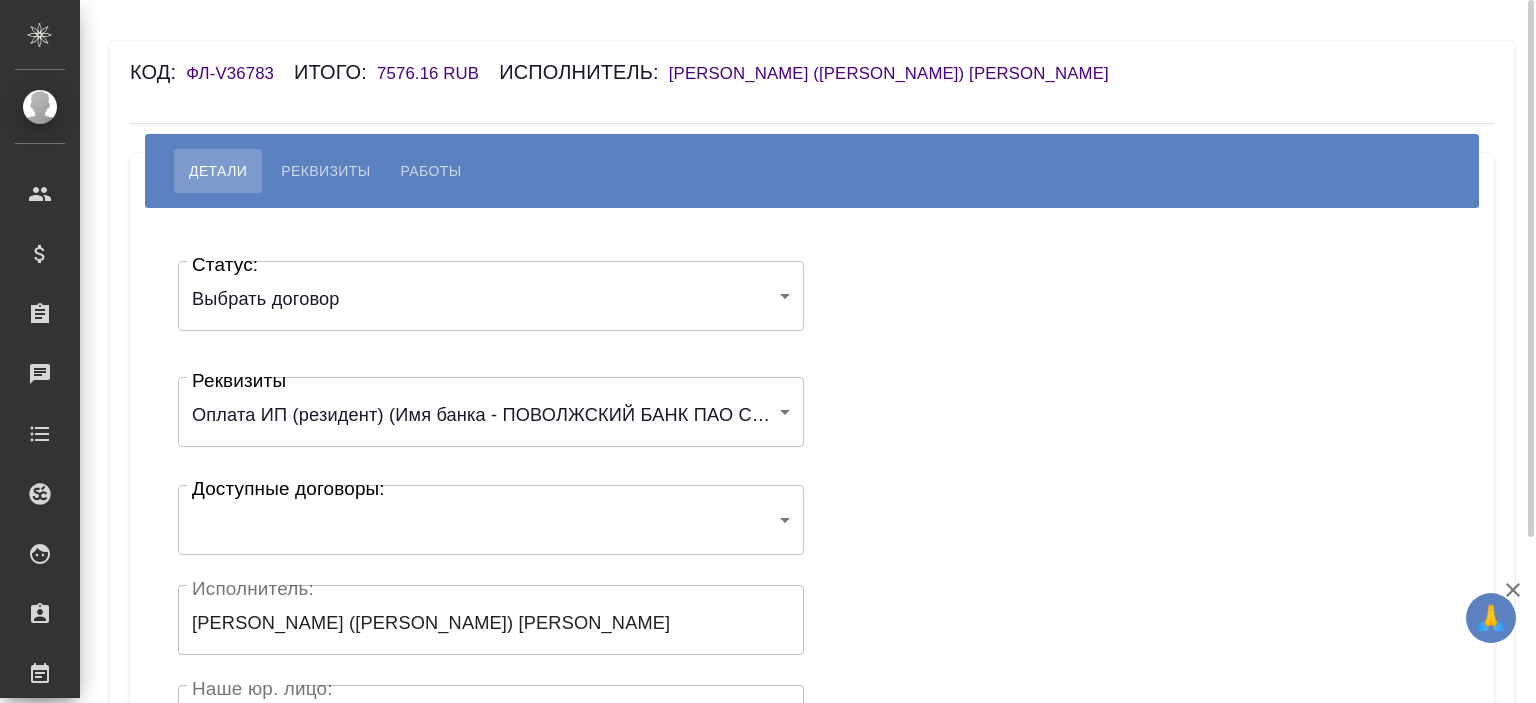 click on "🙏 .cls-1
fill:#fff;
AWATERA [PERSON_NAME] Спецификации Заказы Чаты Todo Проекты SC Исполнители Кандидаты Работы Входящие заявки Заявки на доставку Рекламации Проекты процессинга Конференции Выйти Код: ФЛ-V36783 Итого: 7576.16 RUB Исполнитель: [PERSON_NAME] ([PERSON_NAME]) [PERSON_NAME] Работы Статус: Выбрать договор chooseContract Статус: Реквизиты 6149f235c5ecbb70f805420f Реквизиты Доступные договоры: ​ Доступные договоры: Исполнитель: [PERSON_NAME] ([PERSON_NAME]) [PERSON_NAME] Исполнитель: Наше юр. лицо: (ФЛ) Наше юр. лицо: Создал: Создал: Скрыть от исполнителя выплату .cls-1" at bounding box center (768, 351) 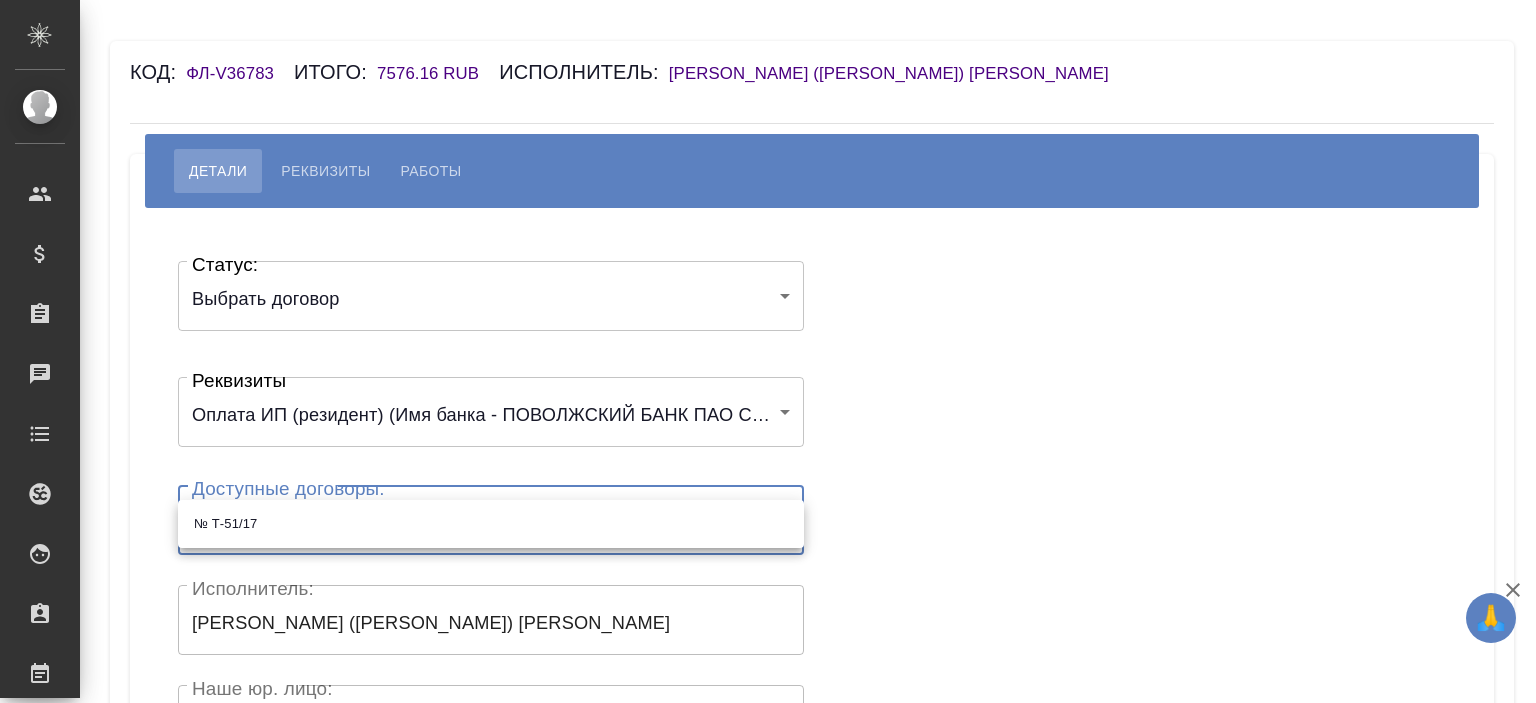 click on "№ Т-51/17" at bounding box center [491, 524] 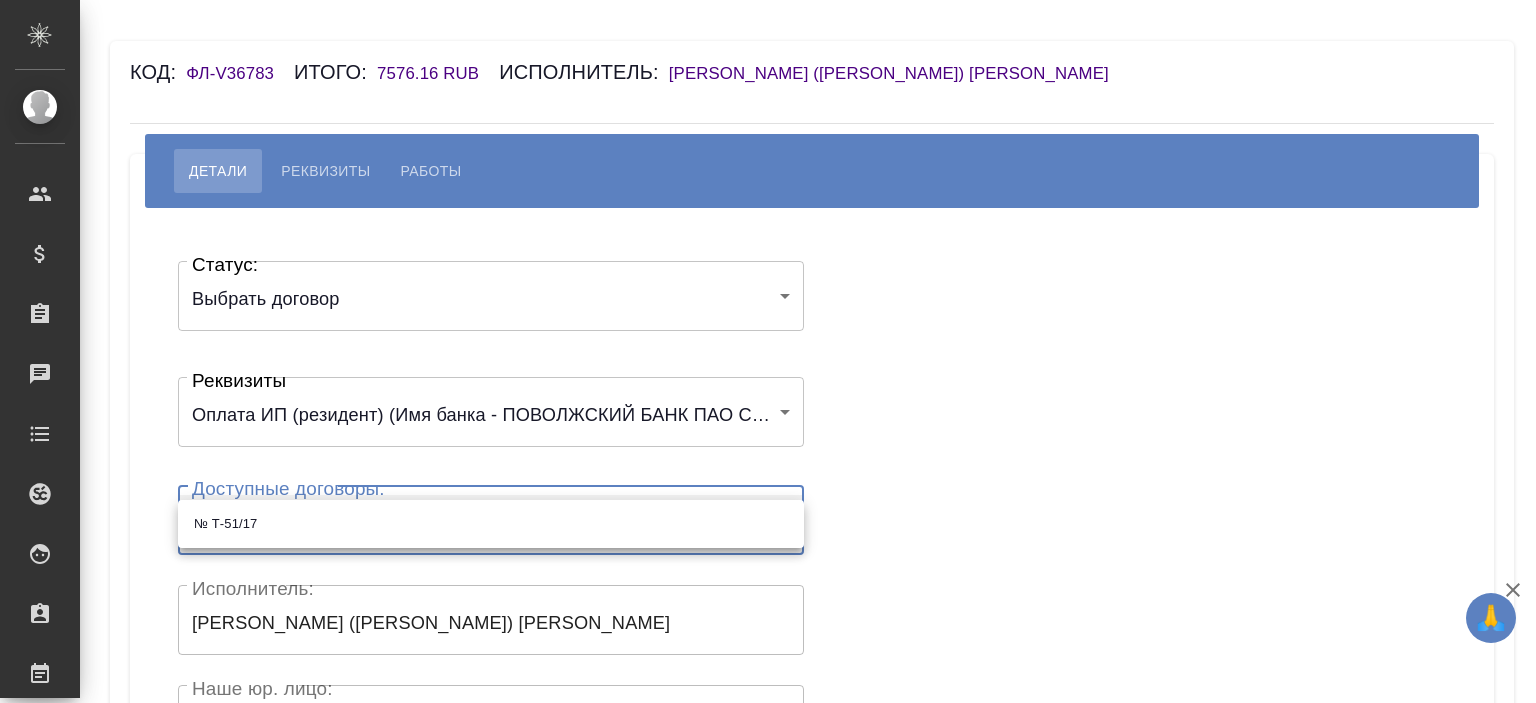 type on "614db12537a9851760ee2c97" 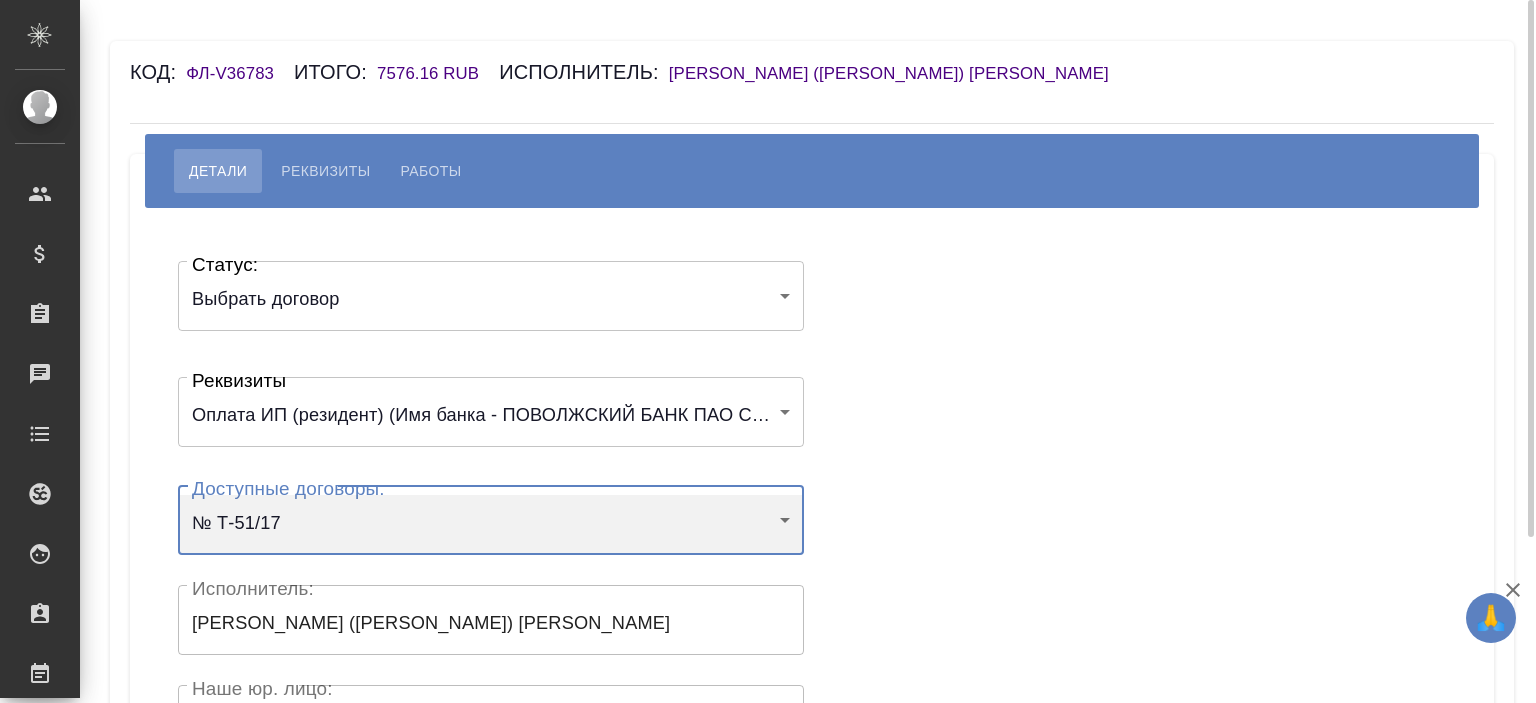 scroll, scrollTop: 440, scrollLeft: 0, axis: vertical 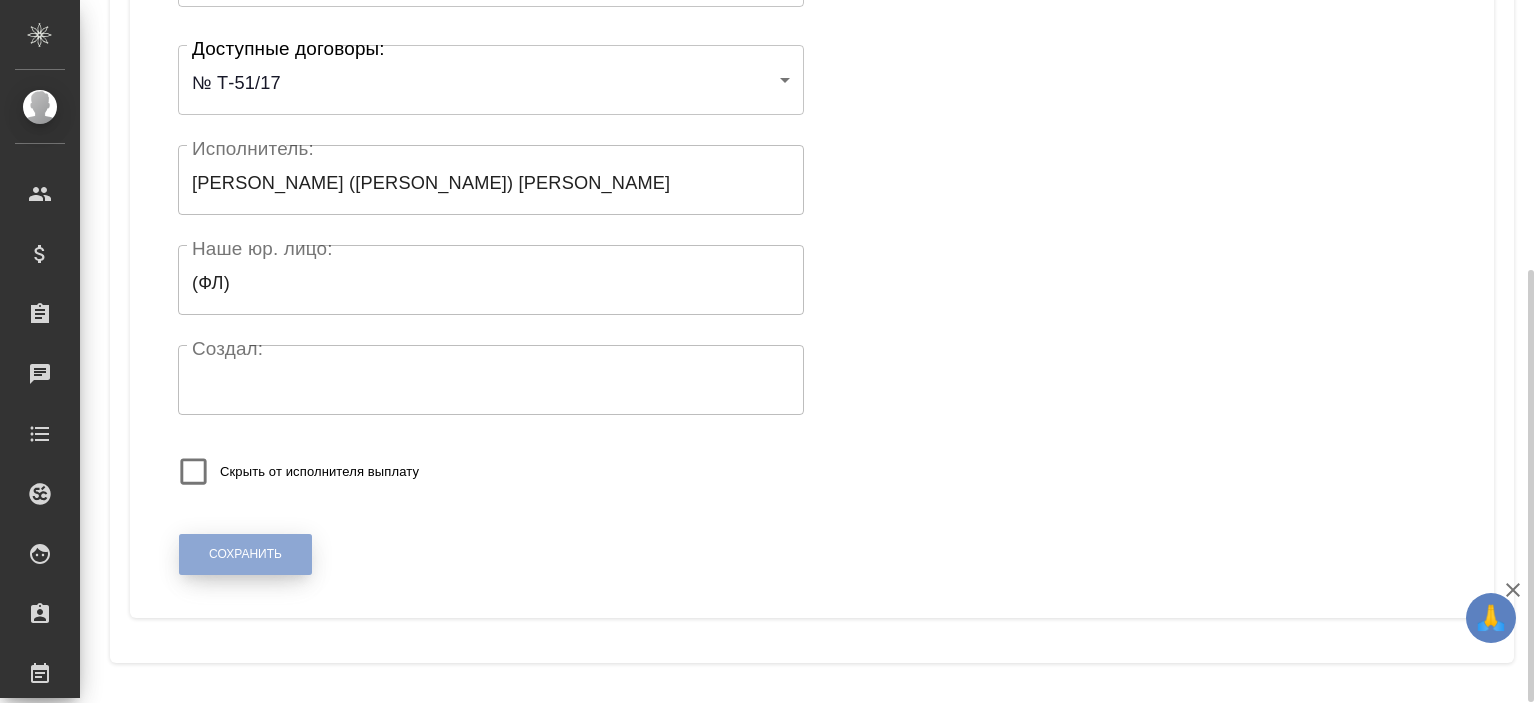 click on "Сохранить" at bounding box center [245, 554] 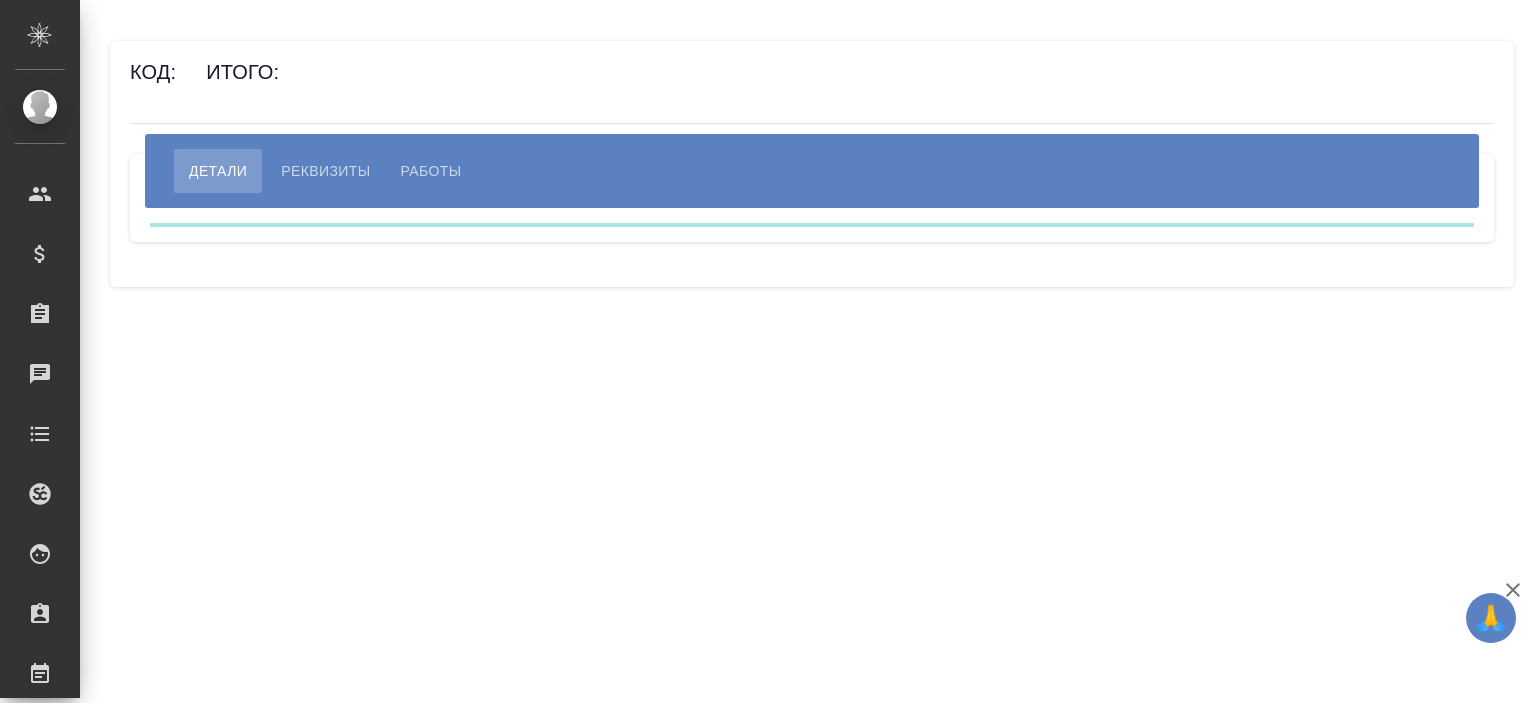 scroll, scrollTop: 0, scrollLeft: 0, axis: both 